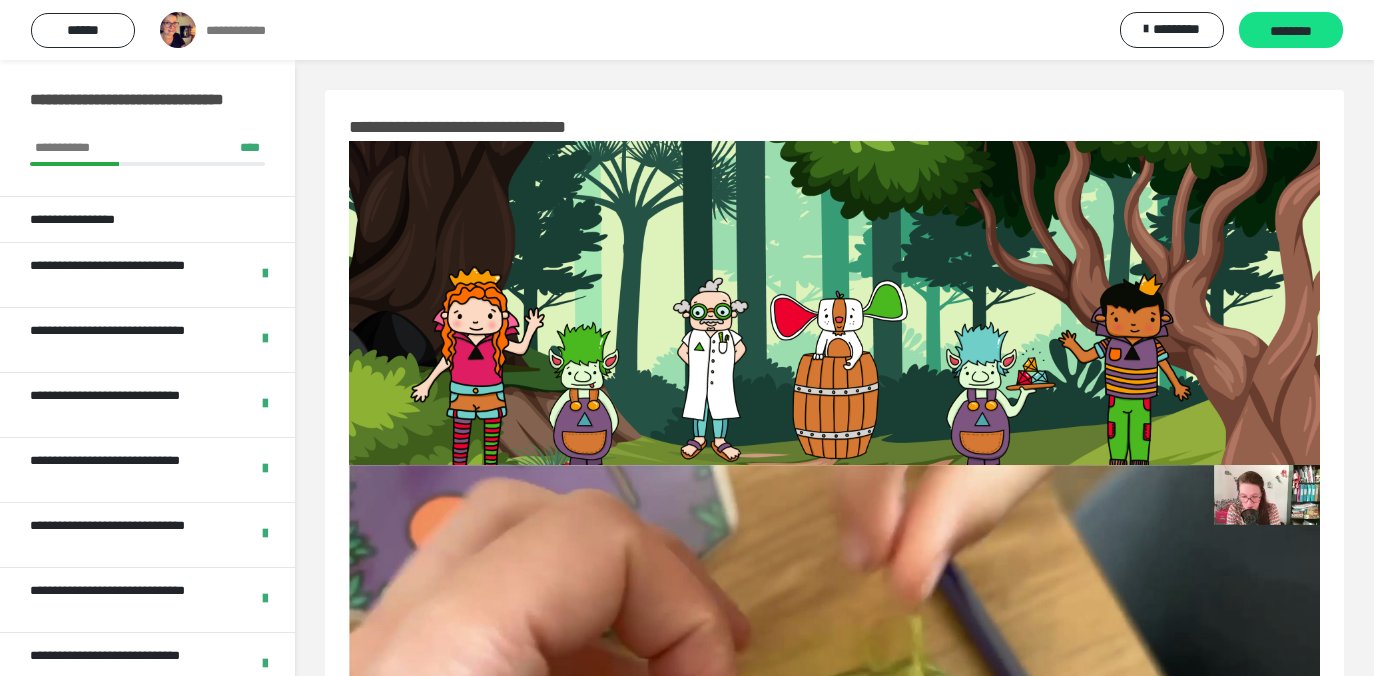 scroll, scrollTop: 99, scrollLeft: 0, axis: vertical 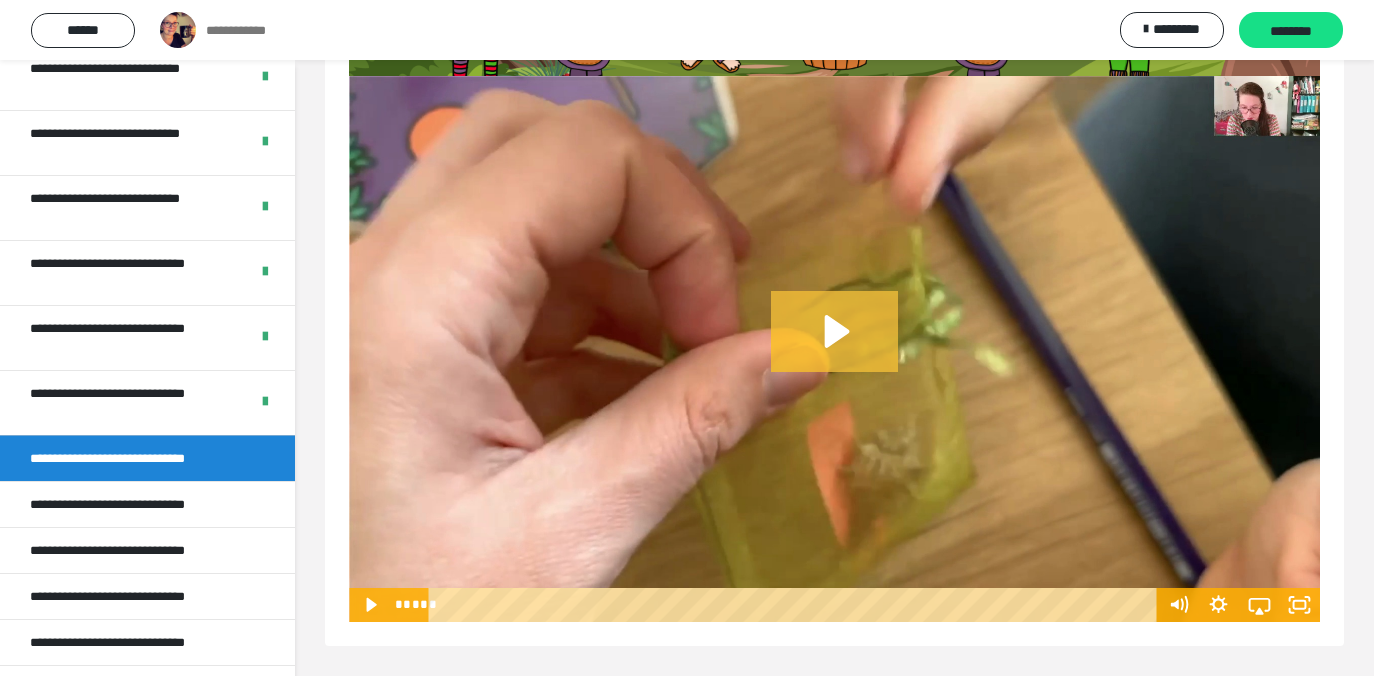 click 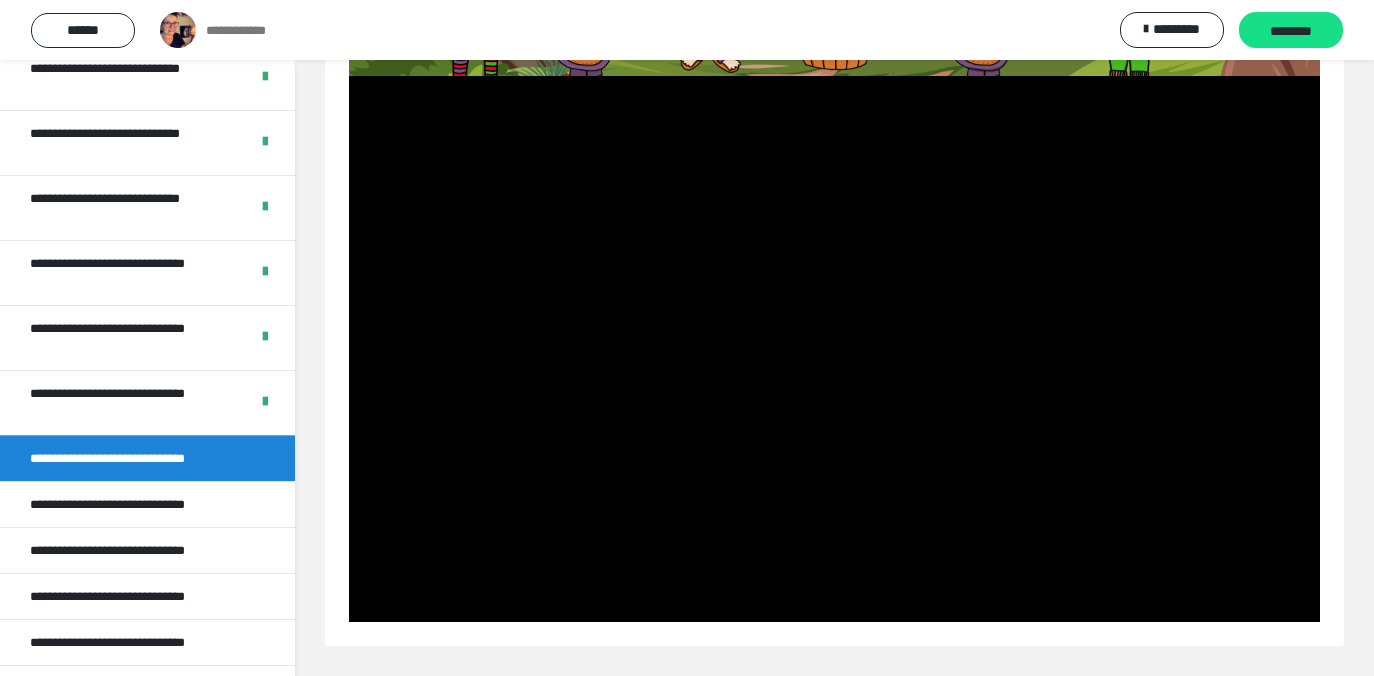 click at bounding box center (834, 349) 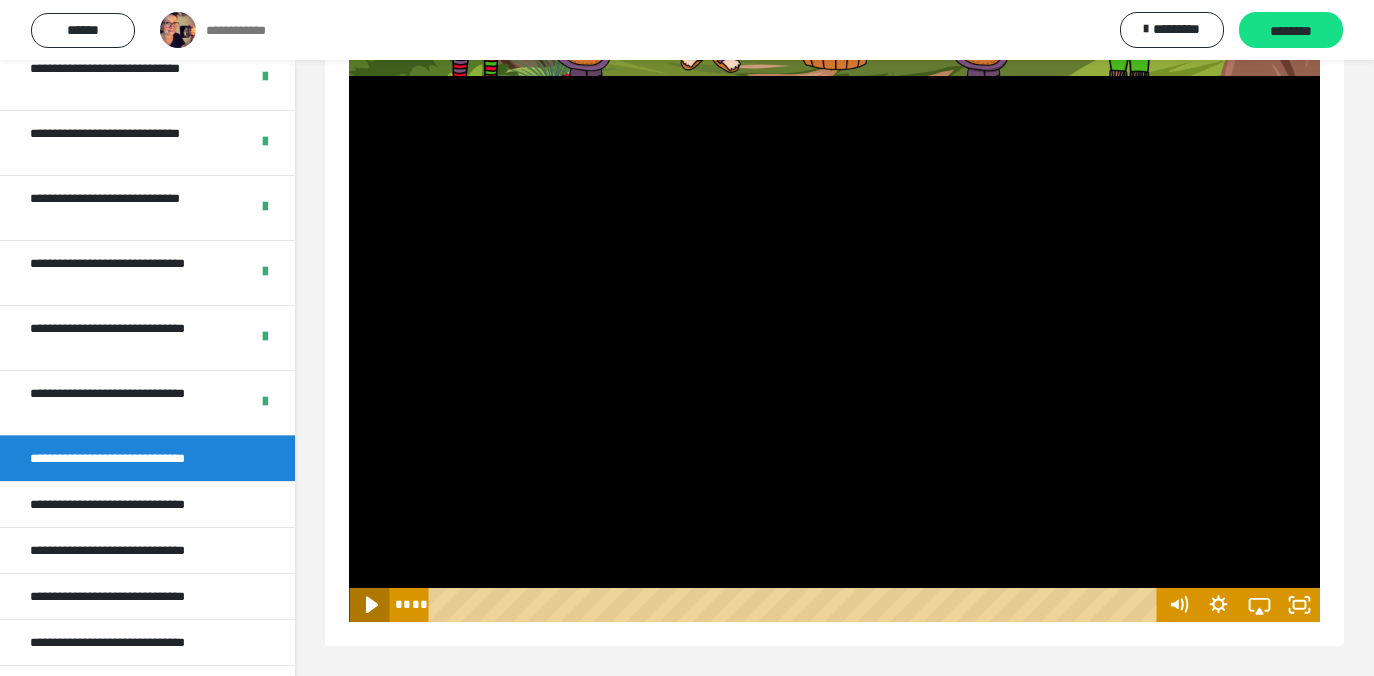 click 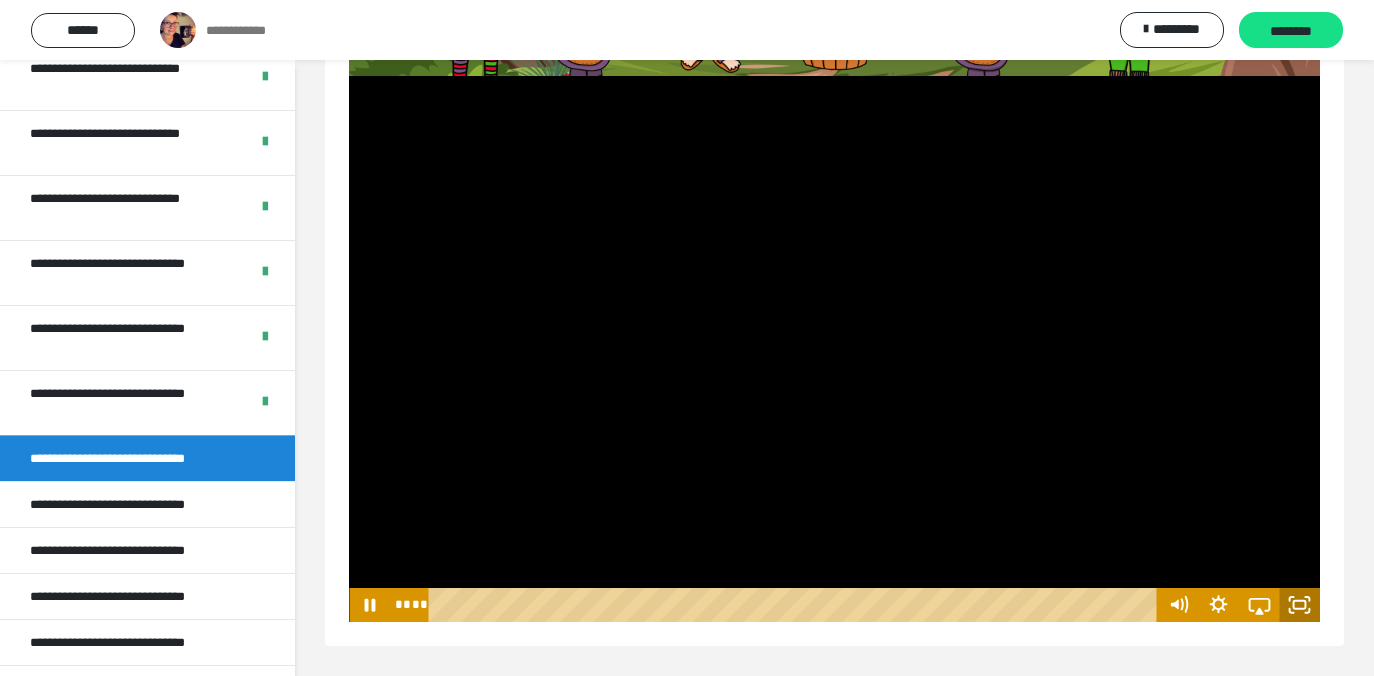 click 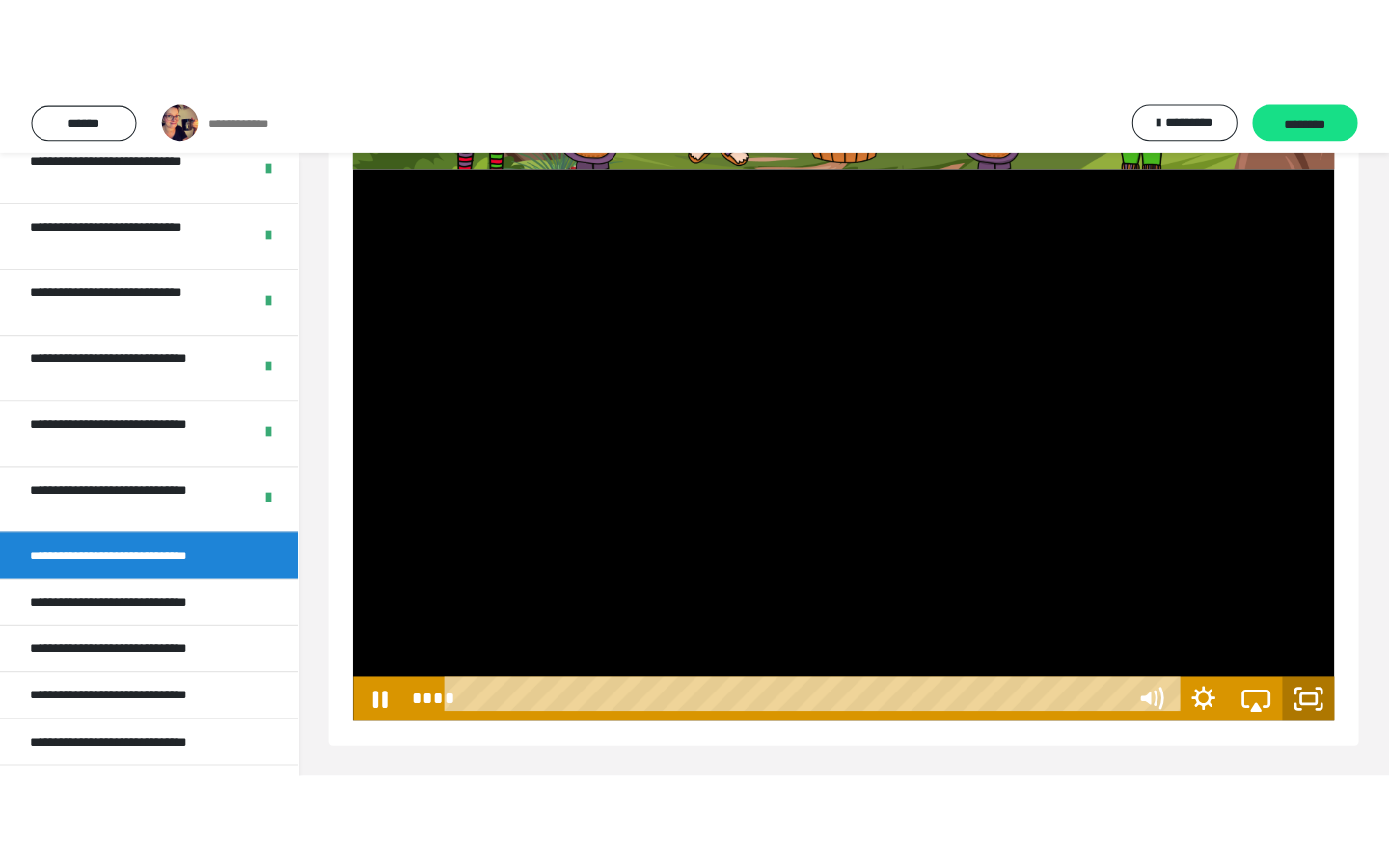scroll, scrollTop: 159, scrollLeft: 0, axis: vertical 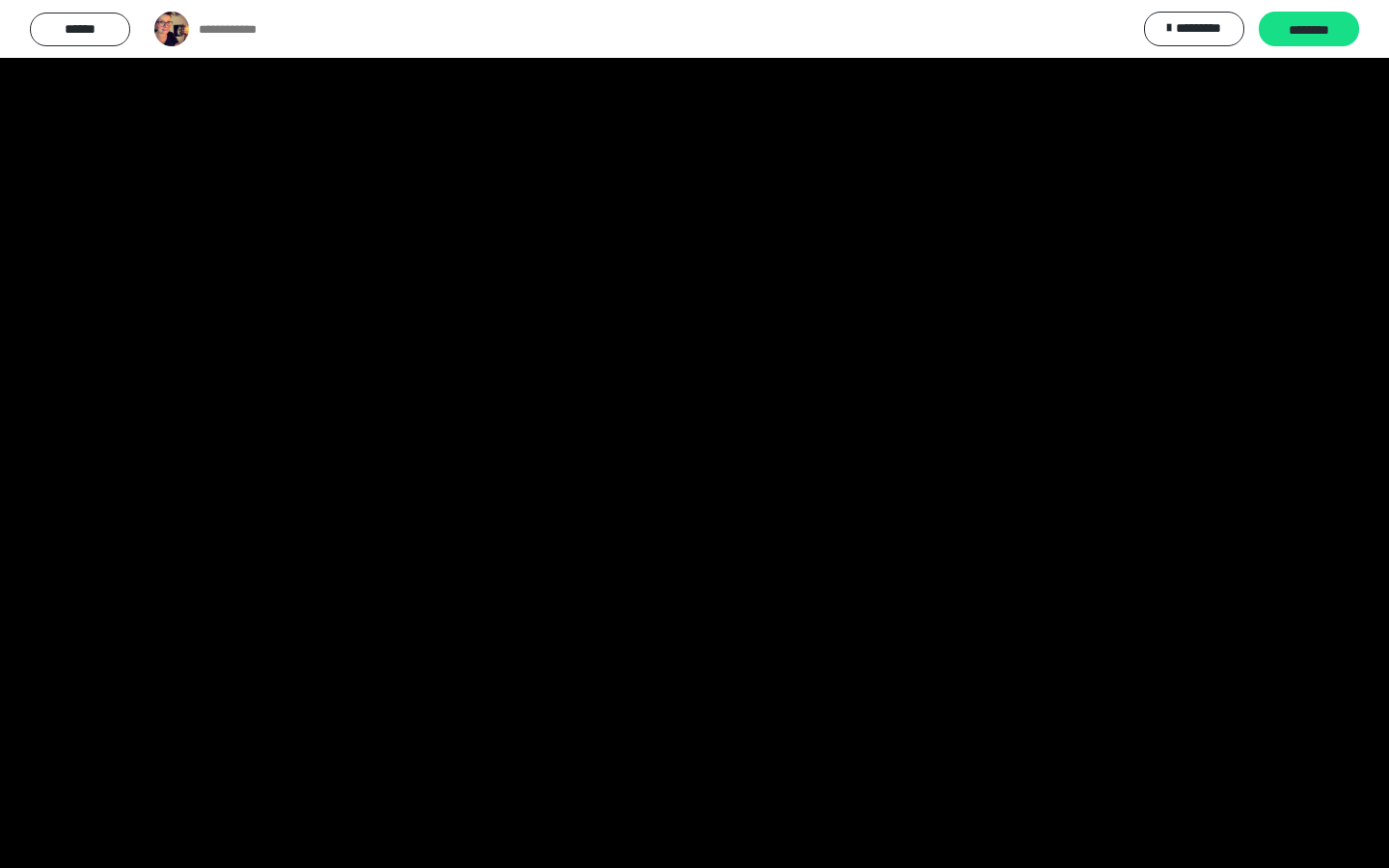 click at bounding box center (694, 434) 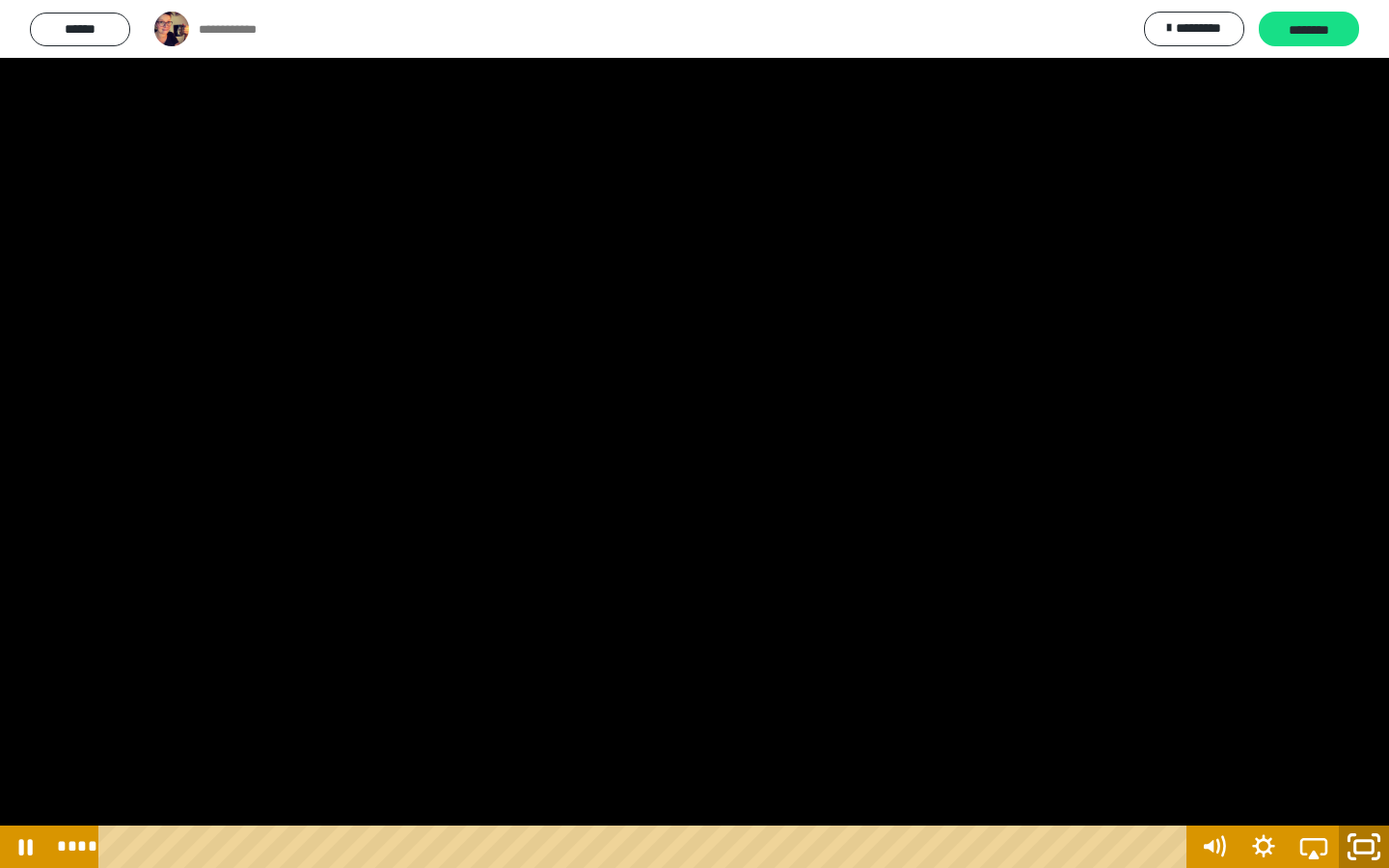 click 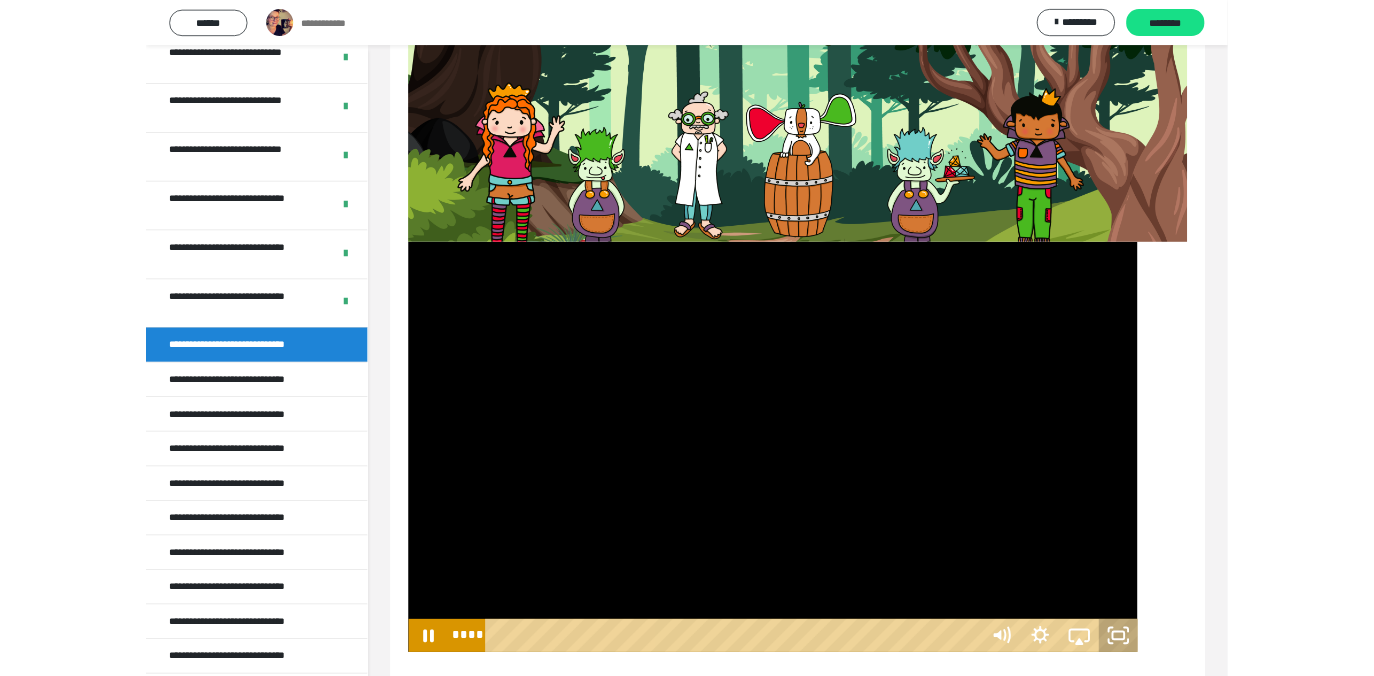 scroll, scrollTop: 309, scrollLeft: 0, axis: vertical 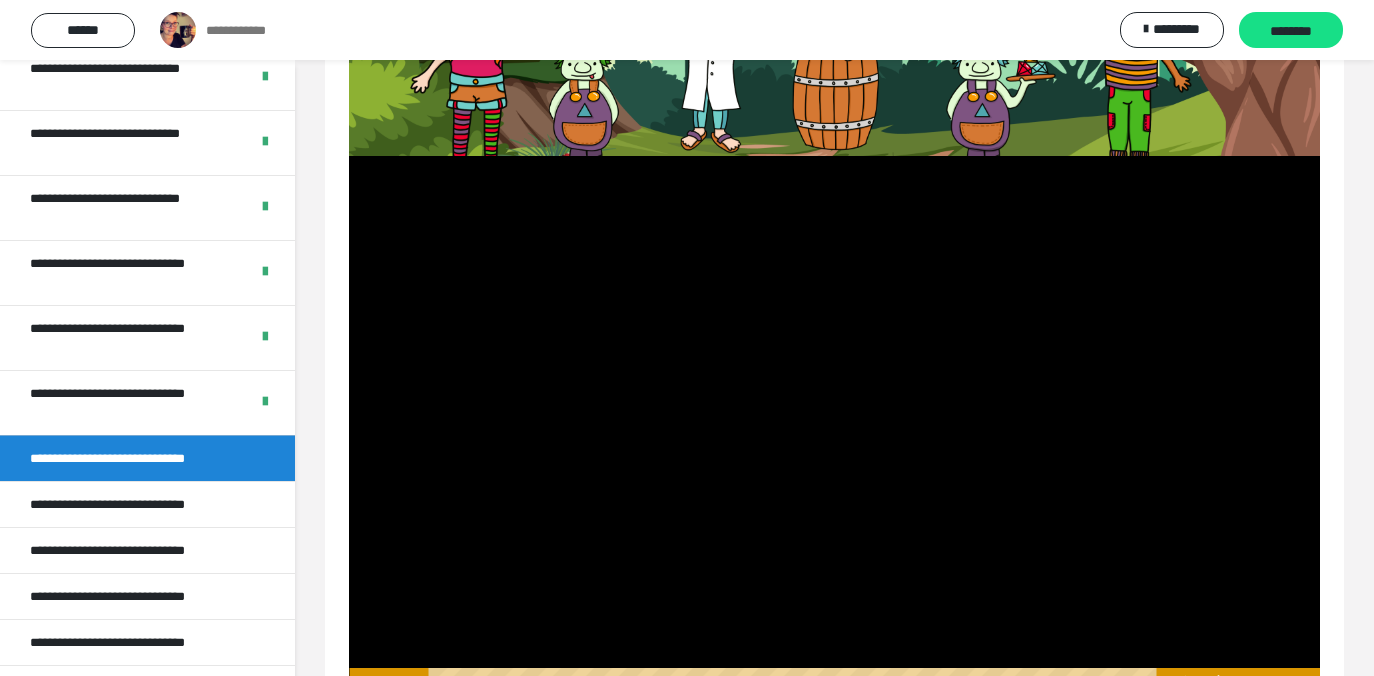 click at bounding box center (834, 429) 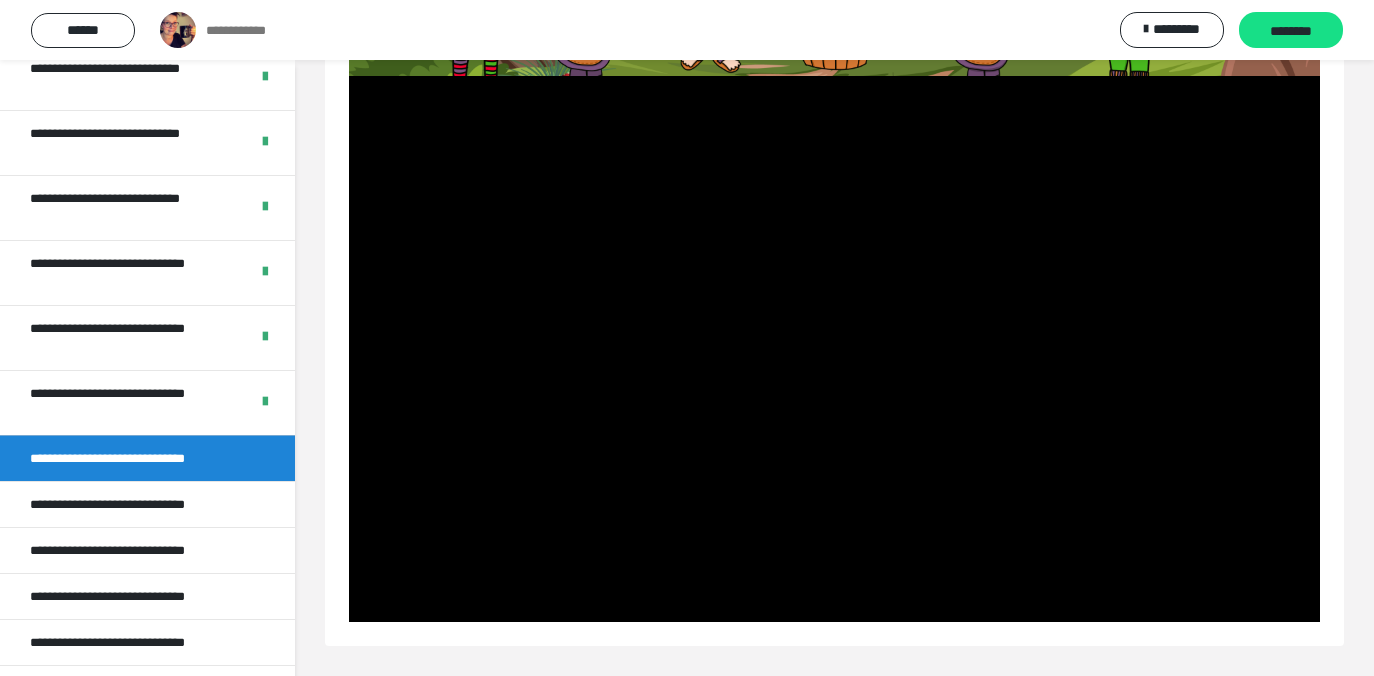 scroll, scrollTop: 389, scrollLeft: 0, axis: vertical 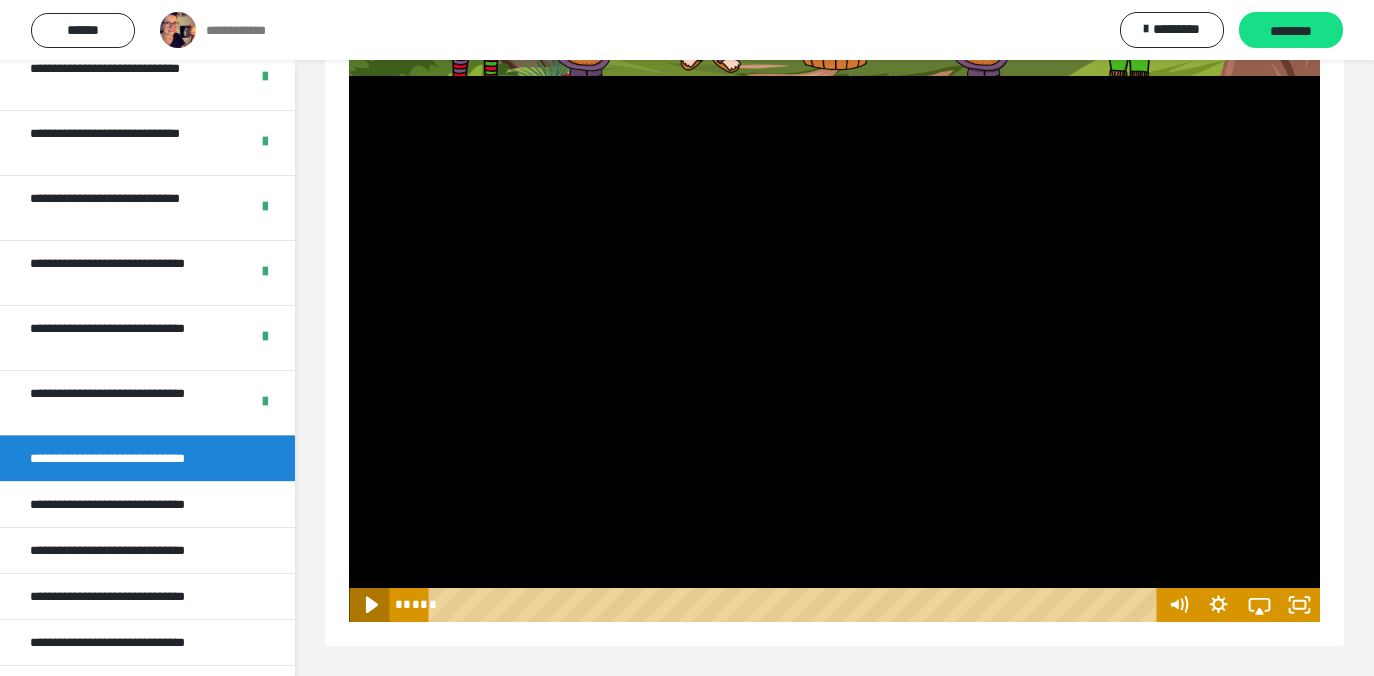 click 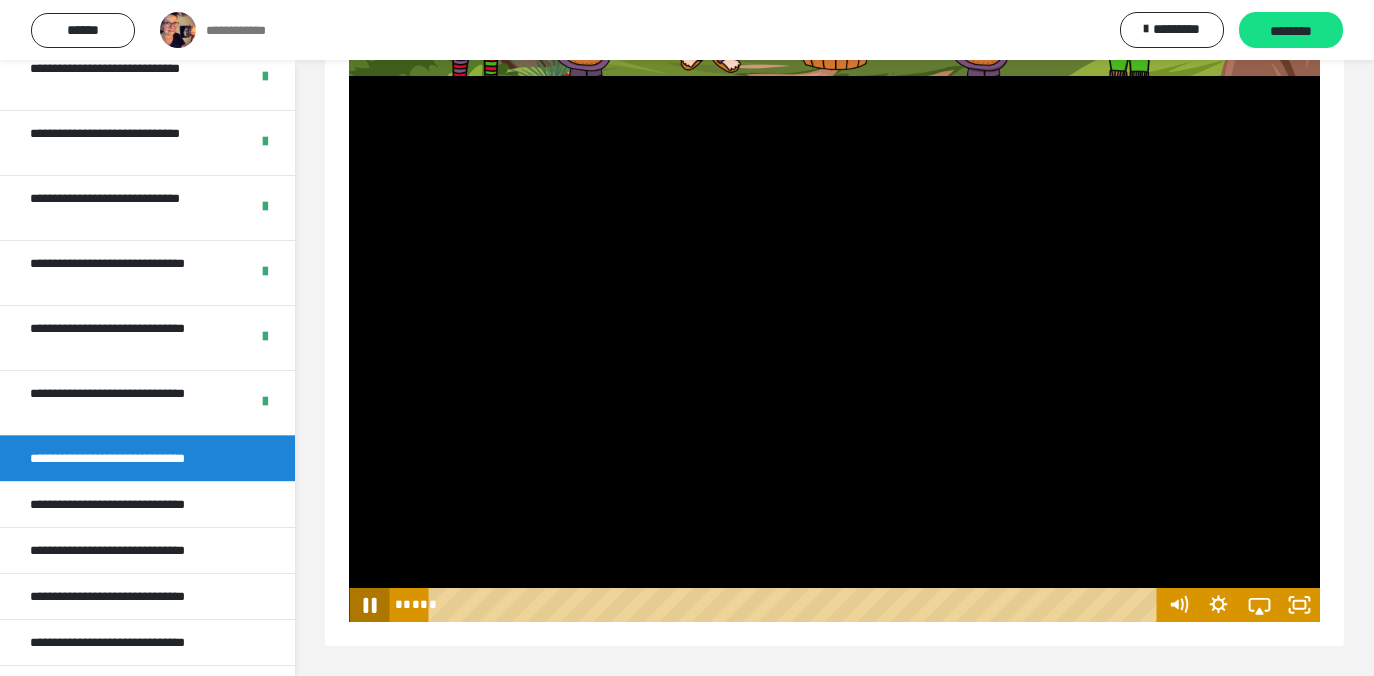 click 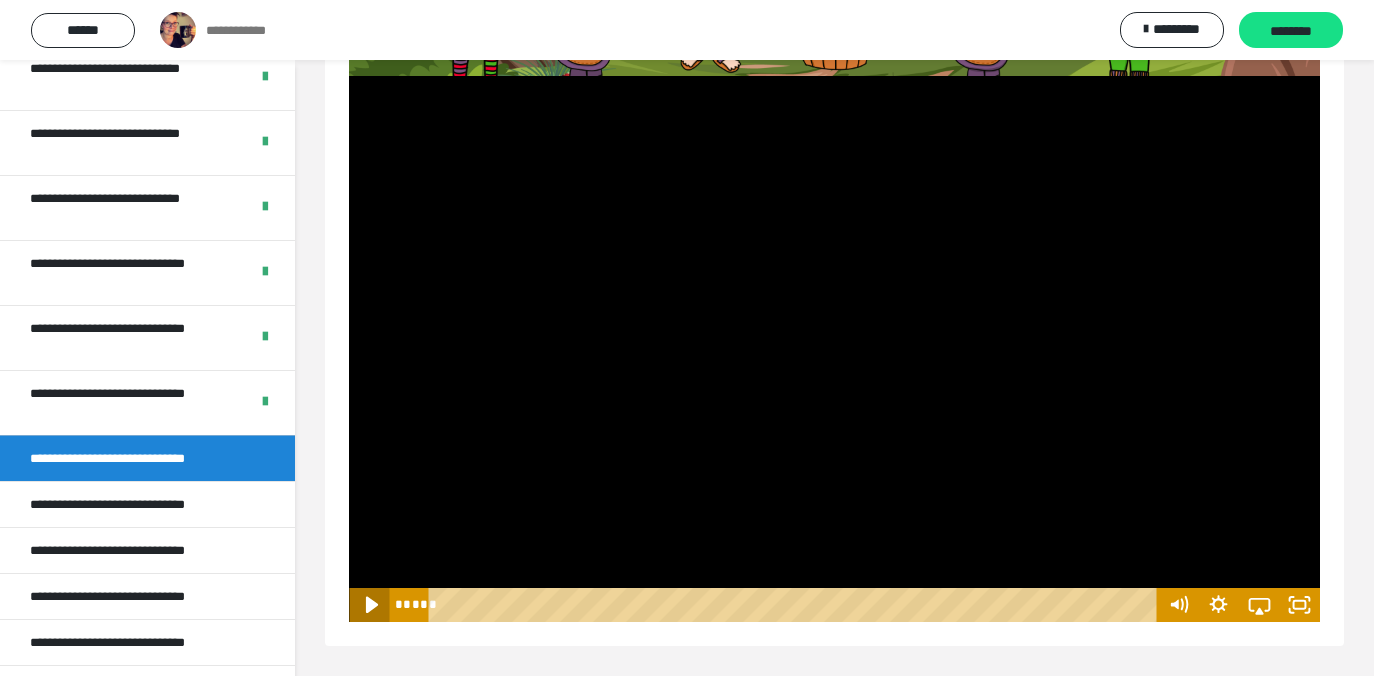 click 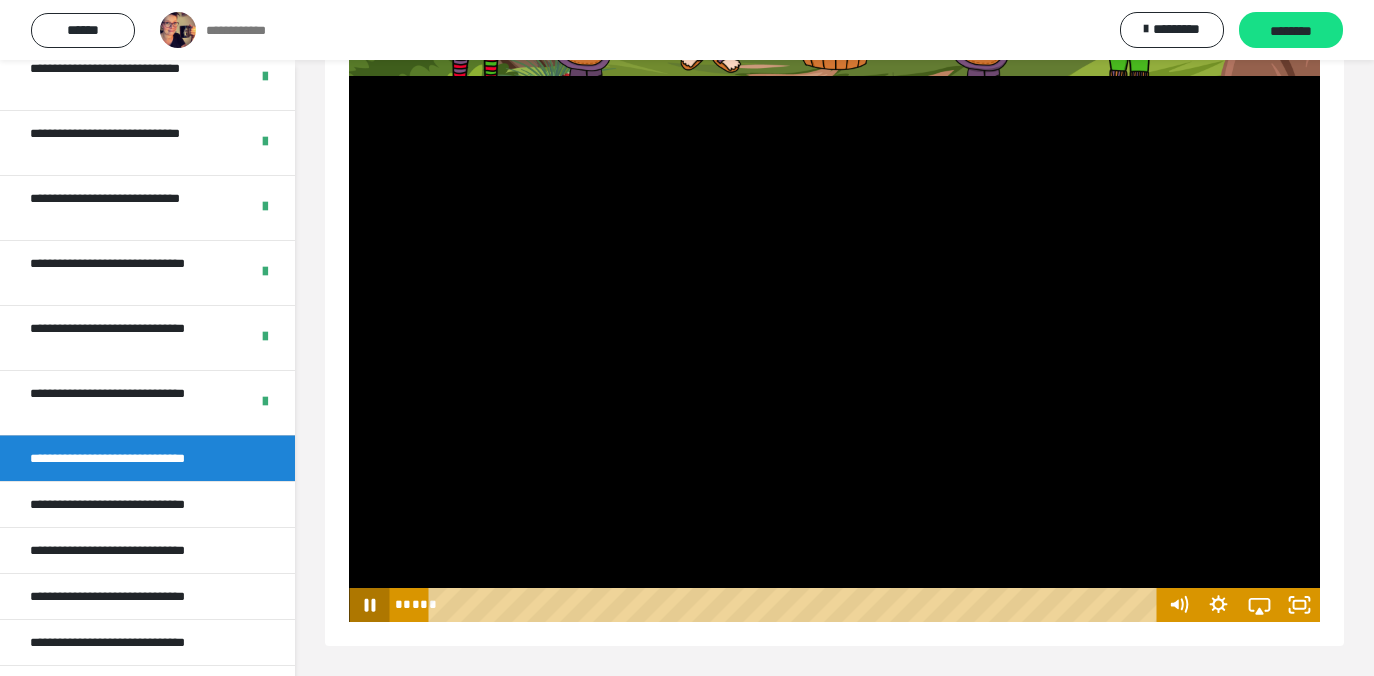 click 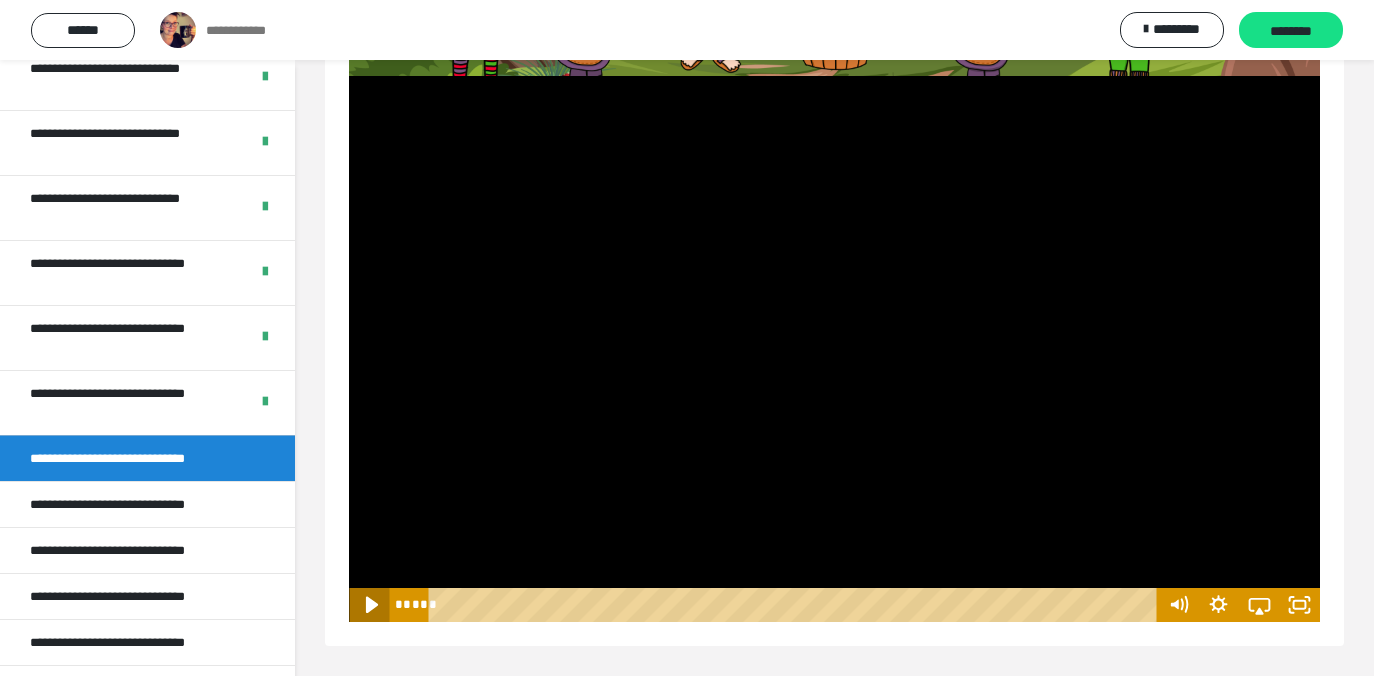 click 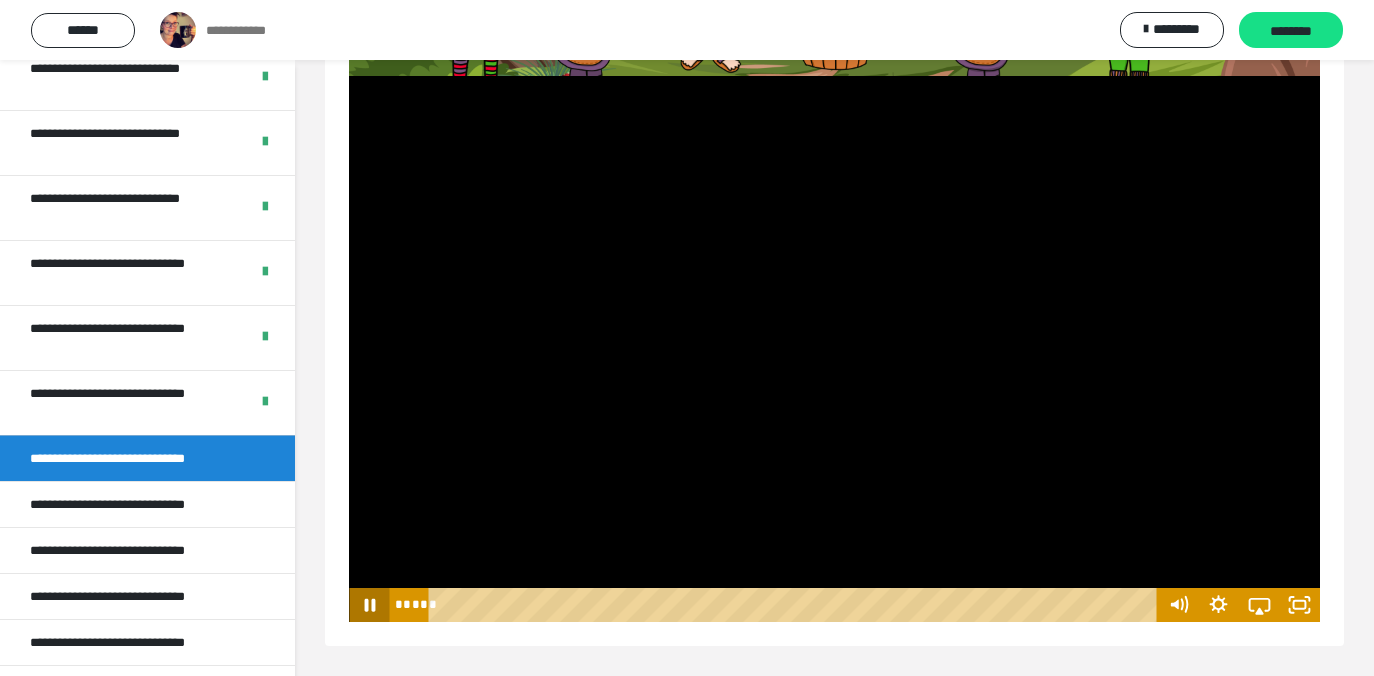 click 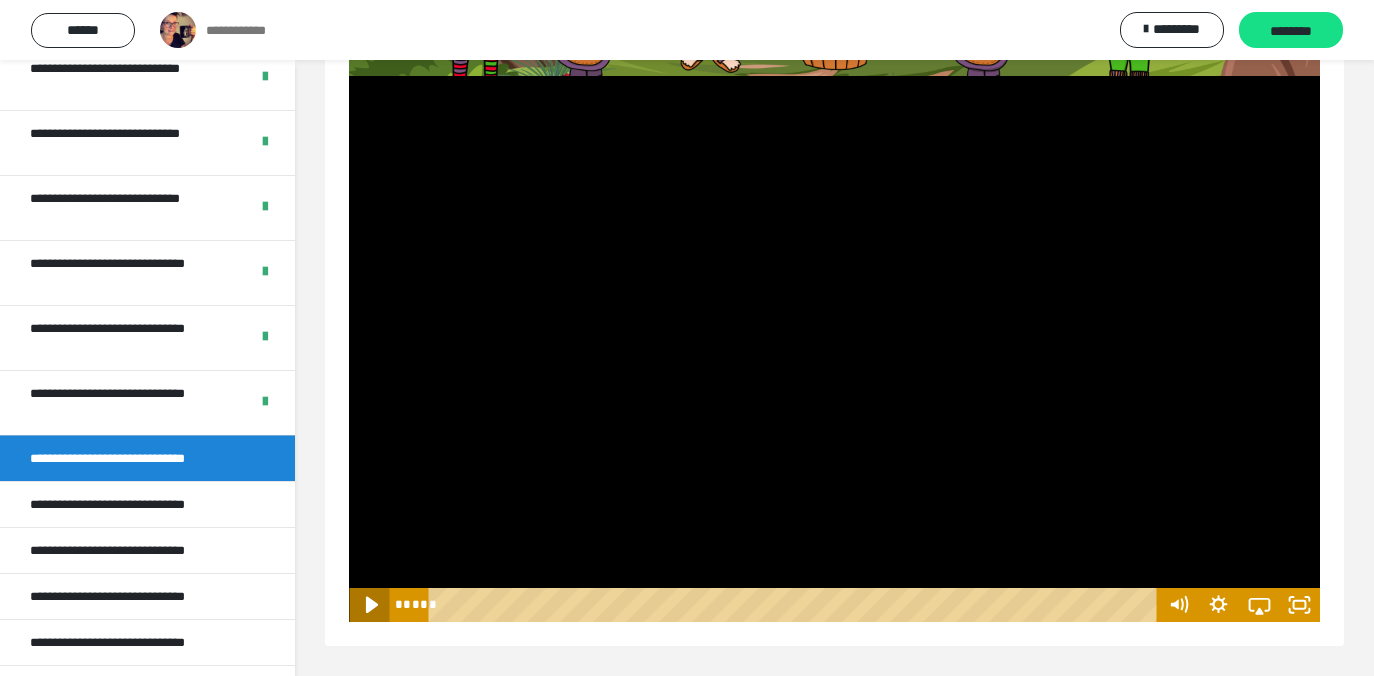 click 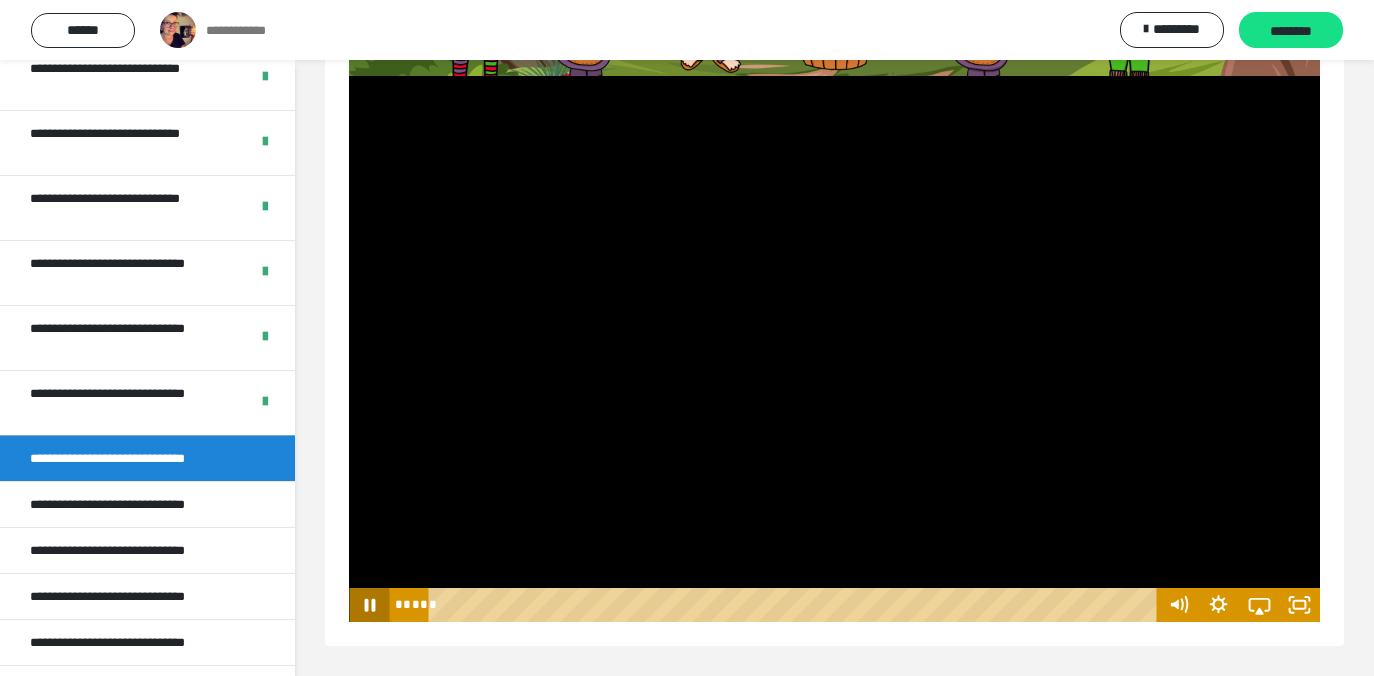 click 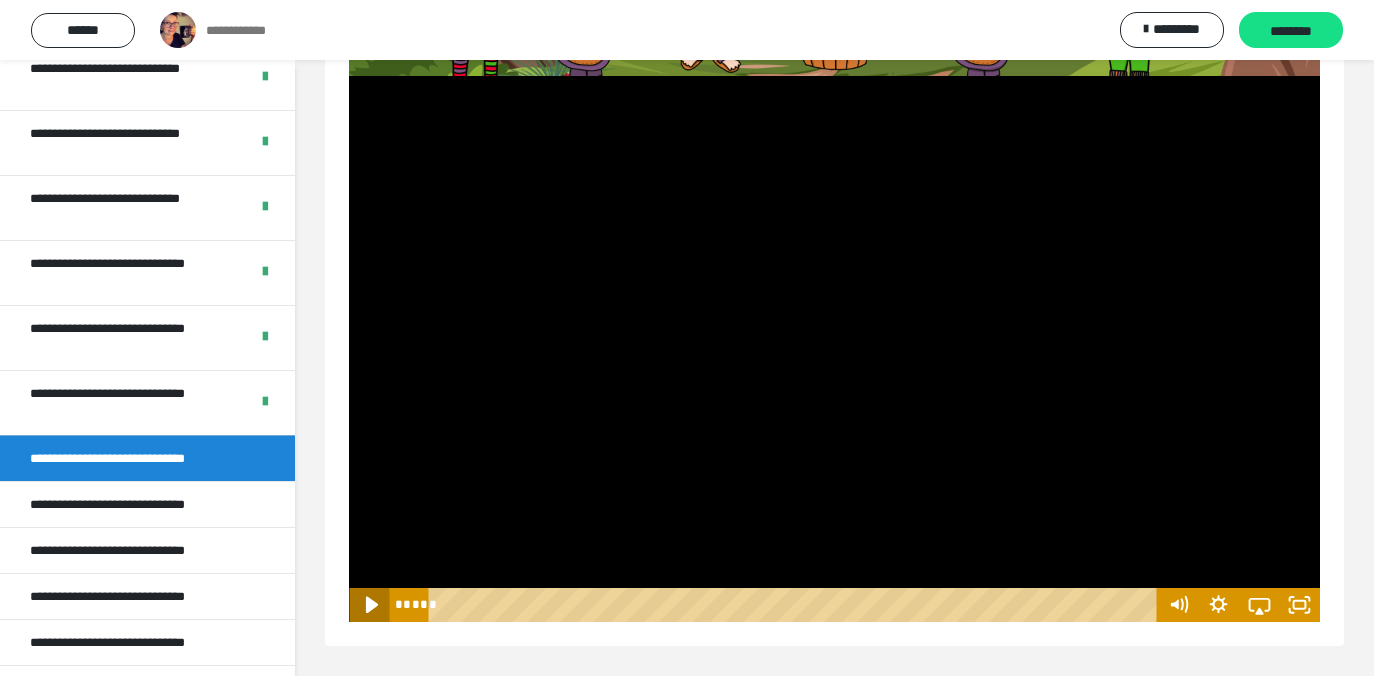 click 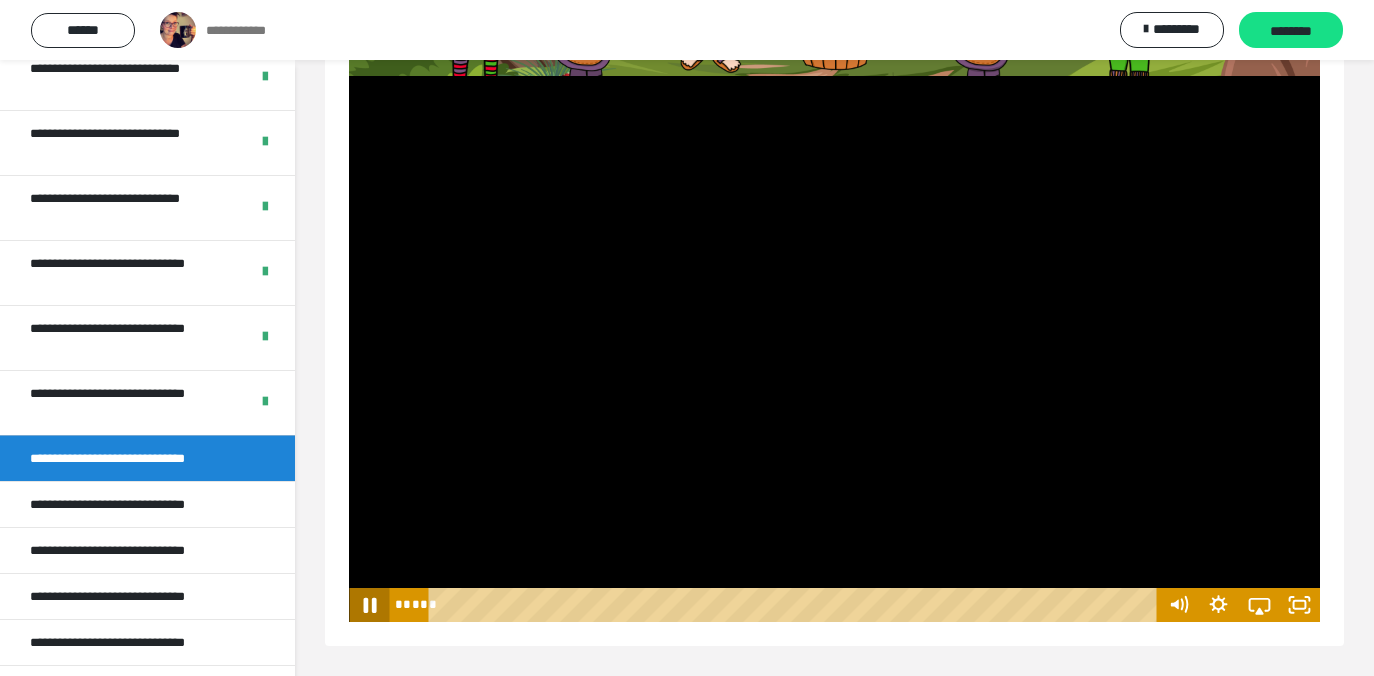 click 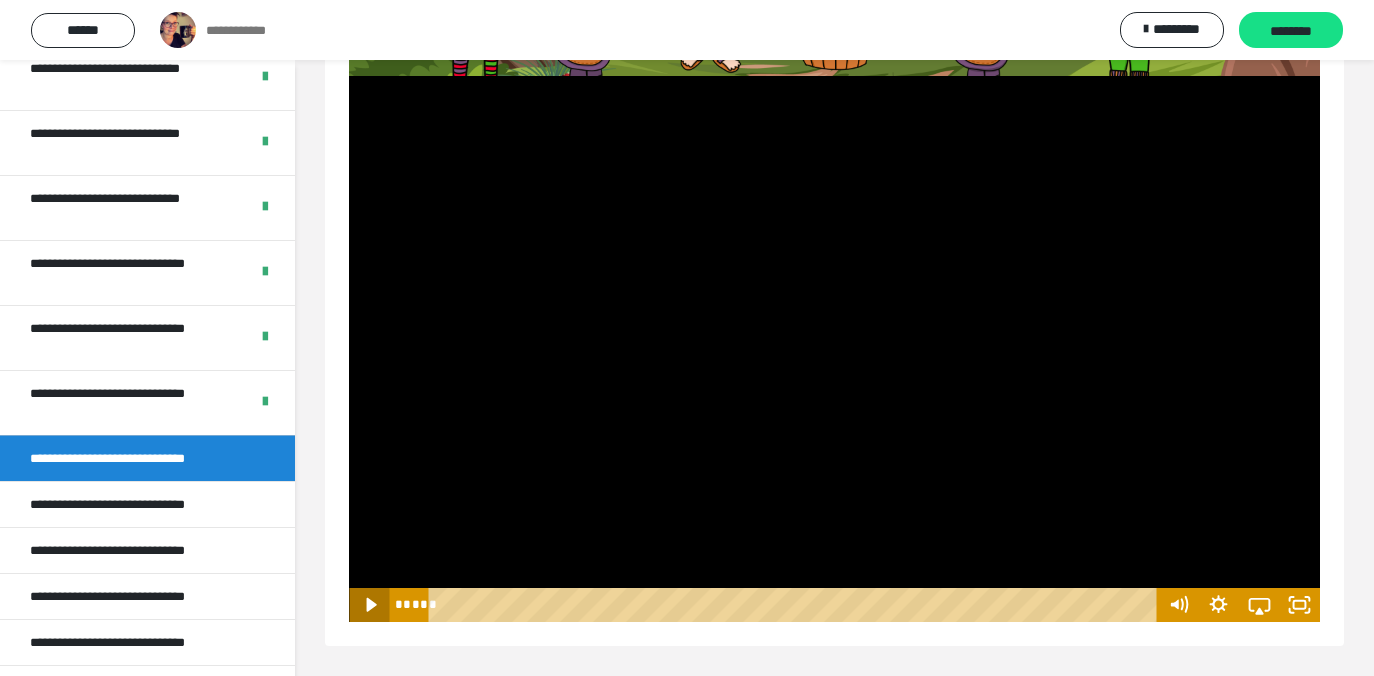 click 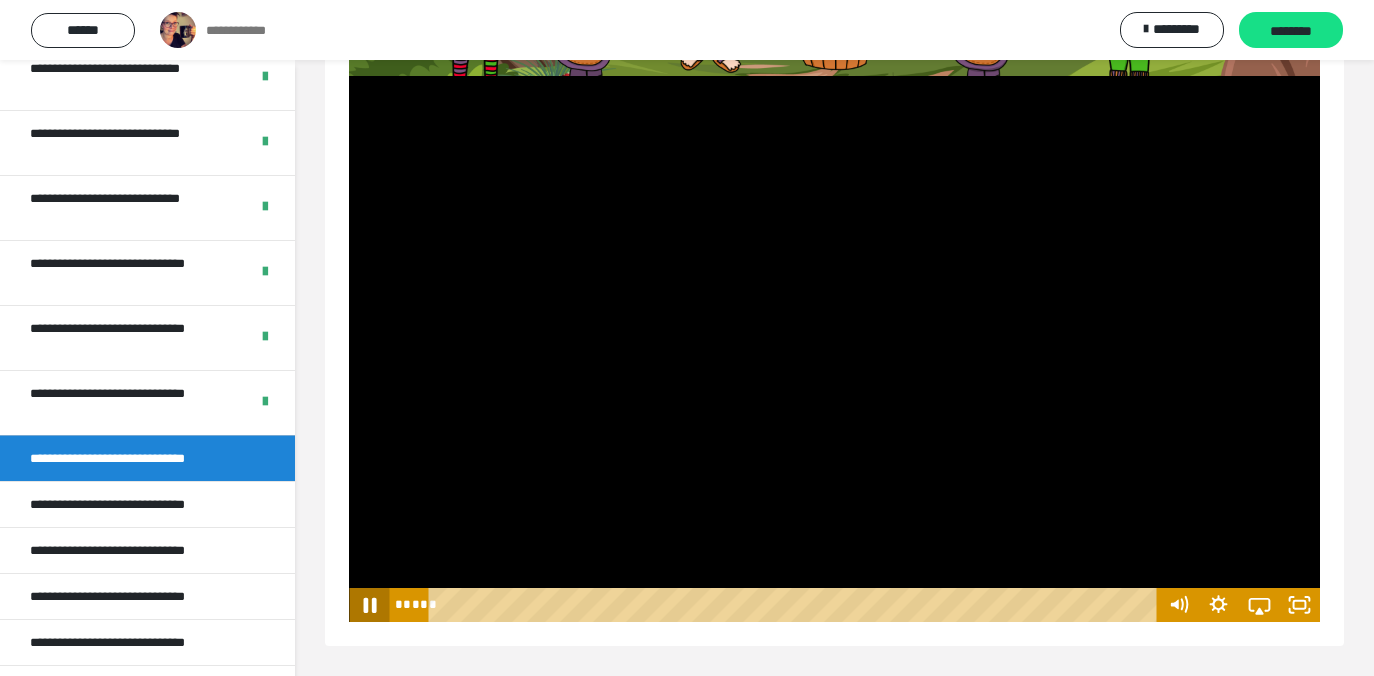 click 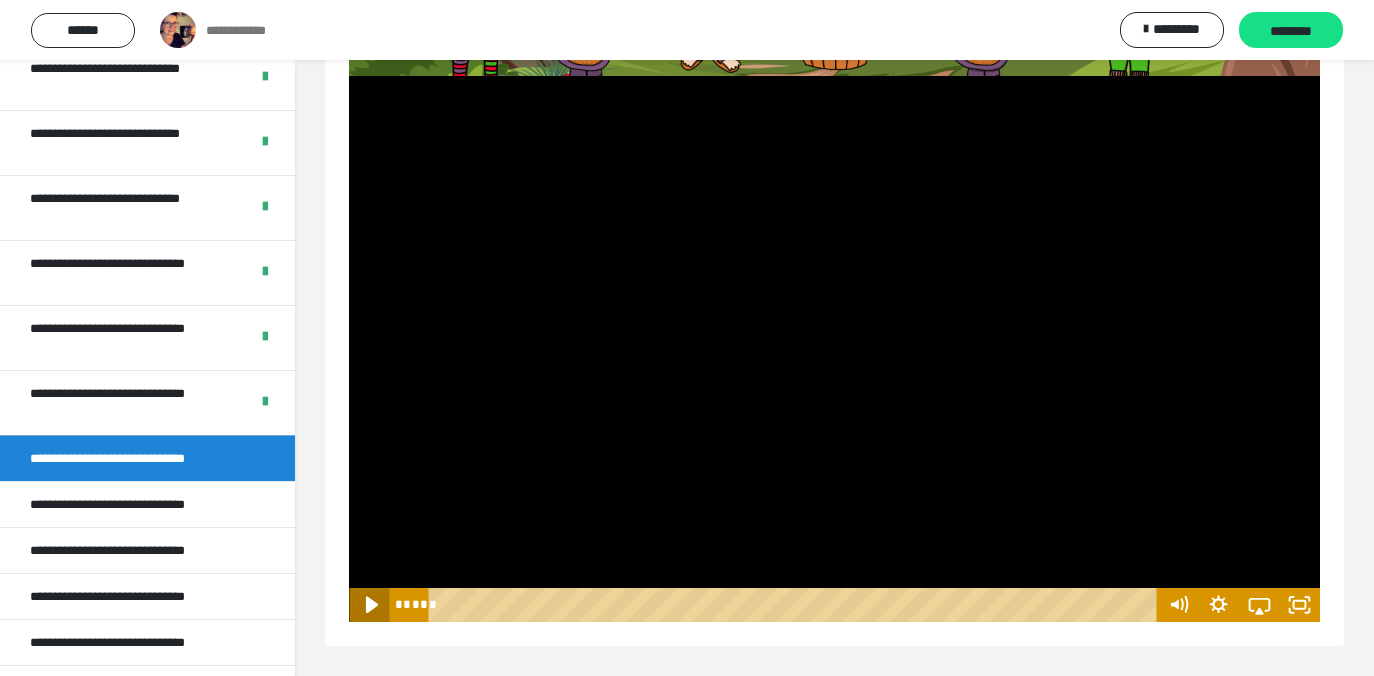 click 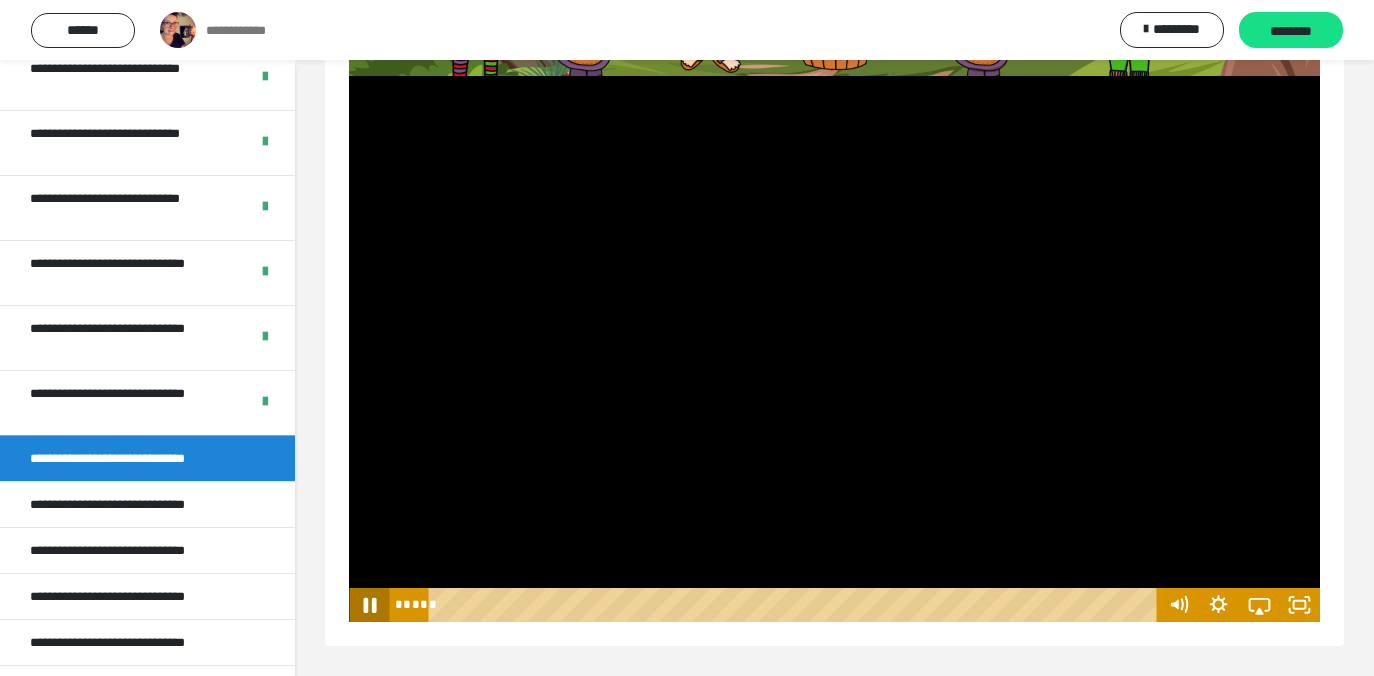 click 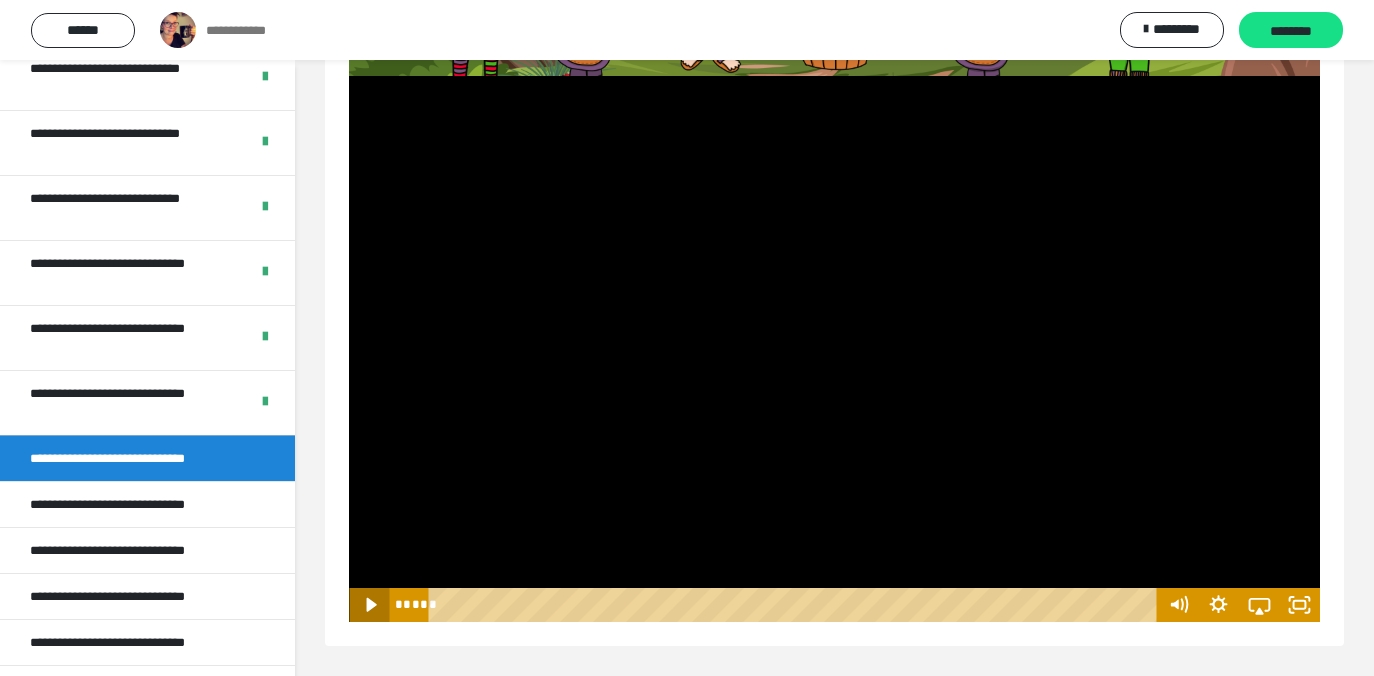 click 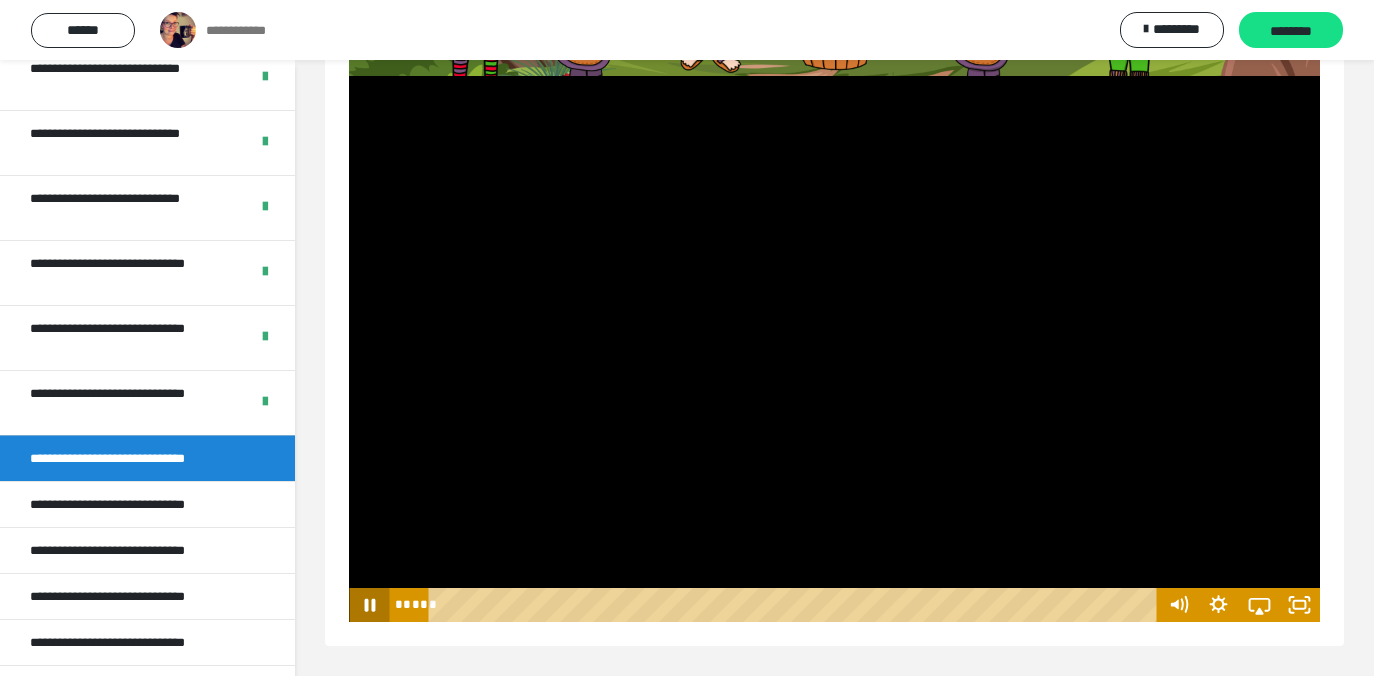 click 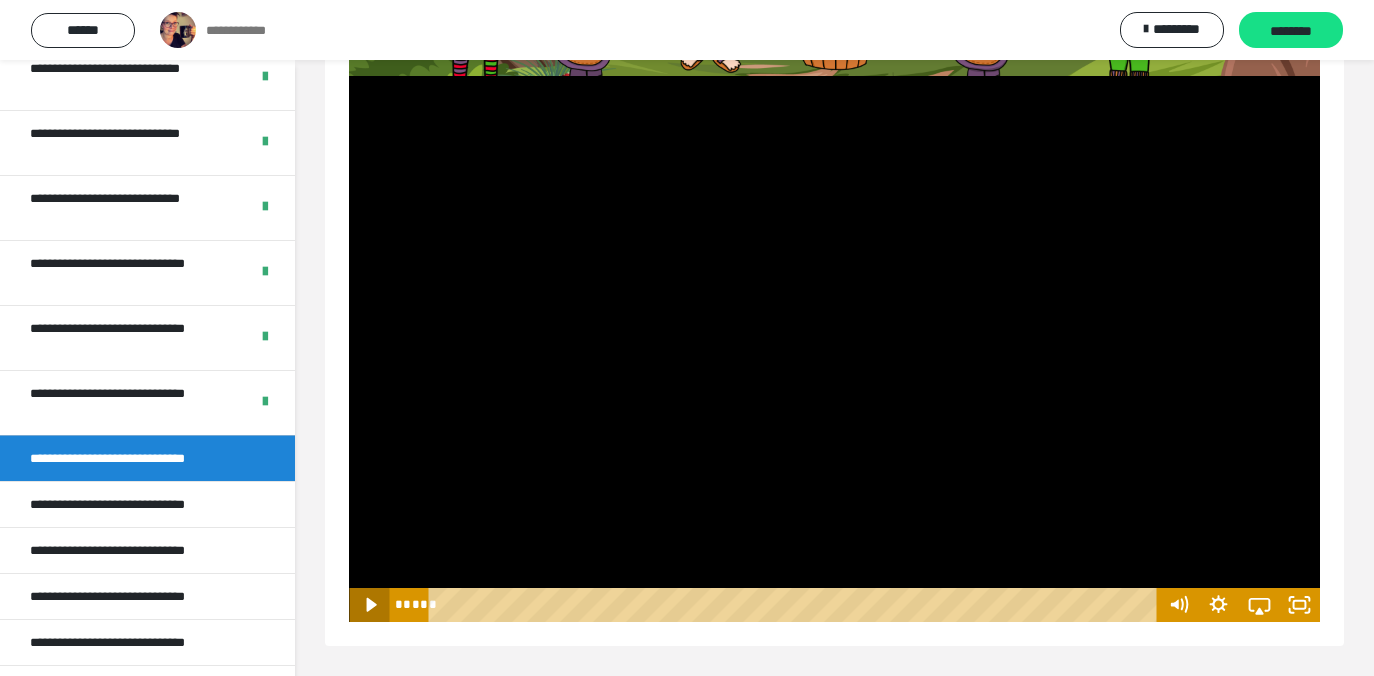 click 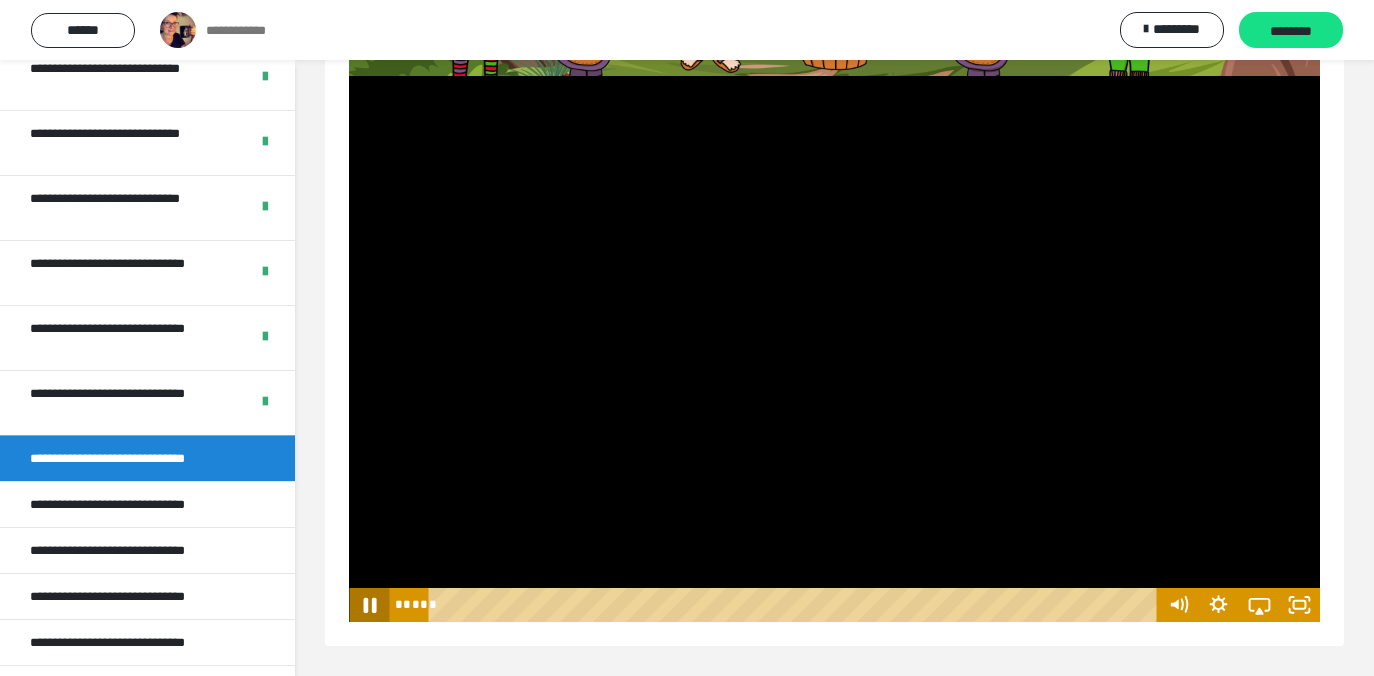 click 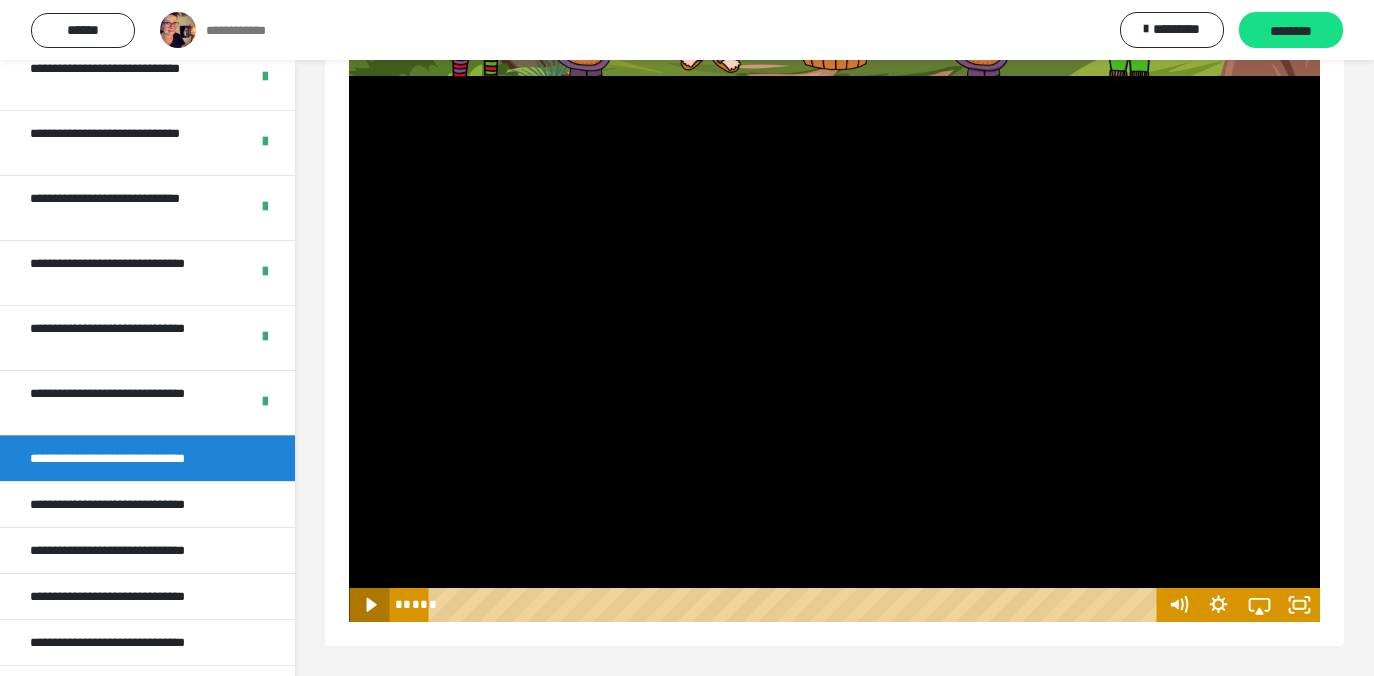 click 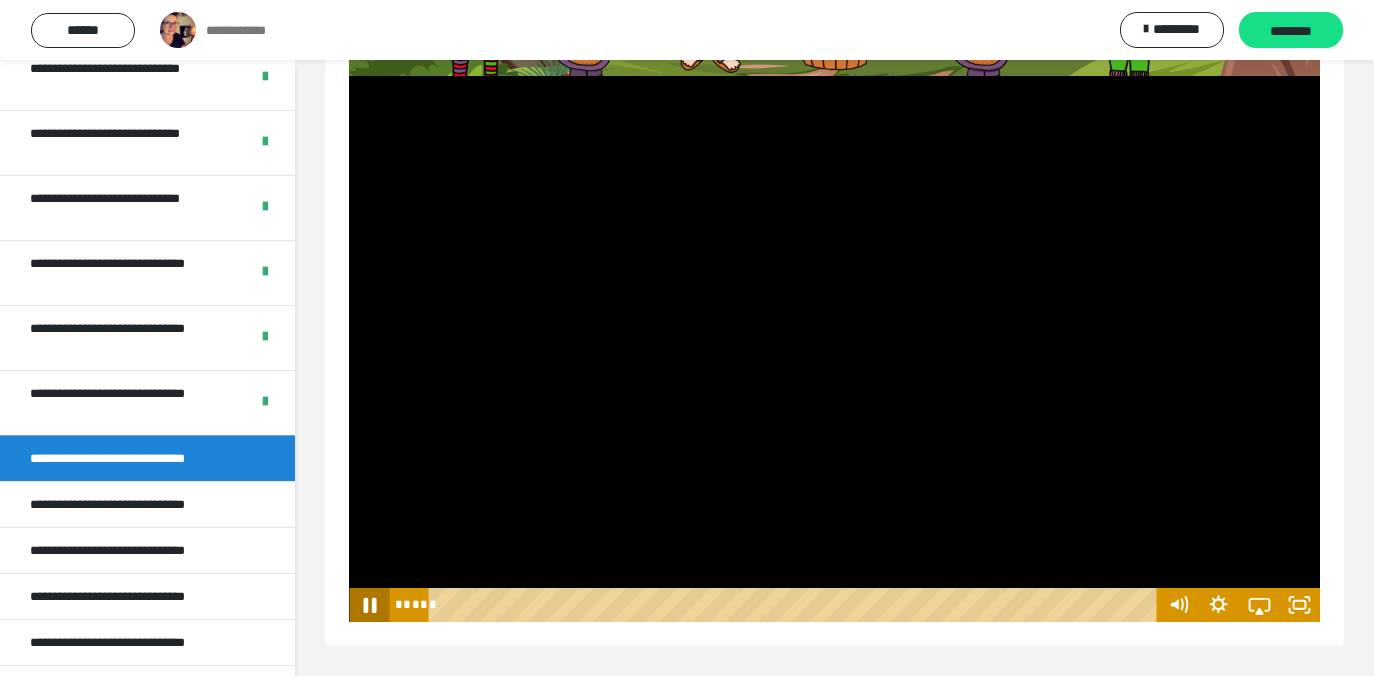 click 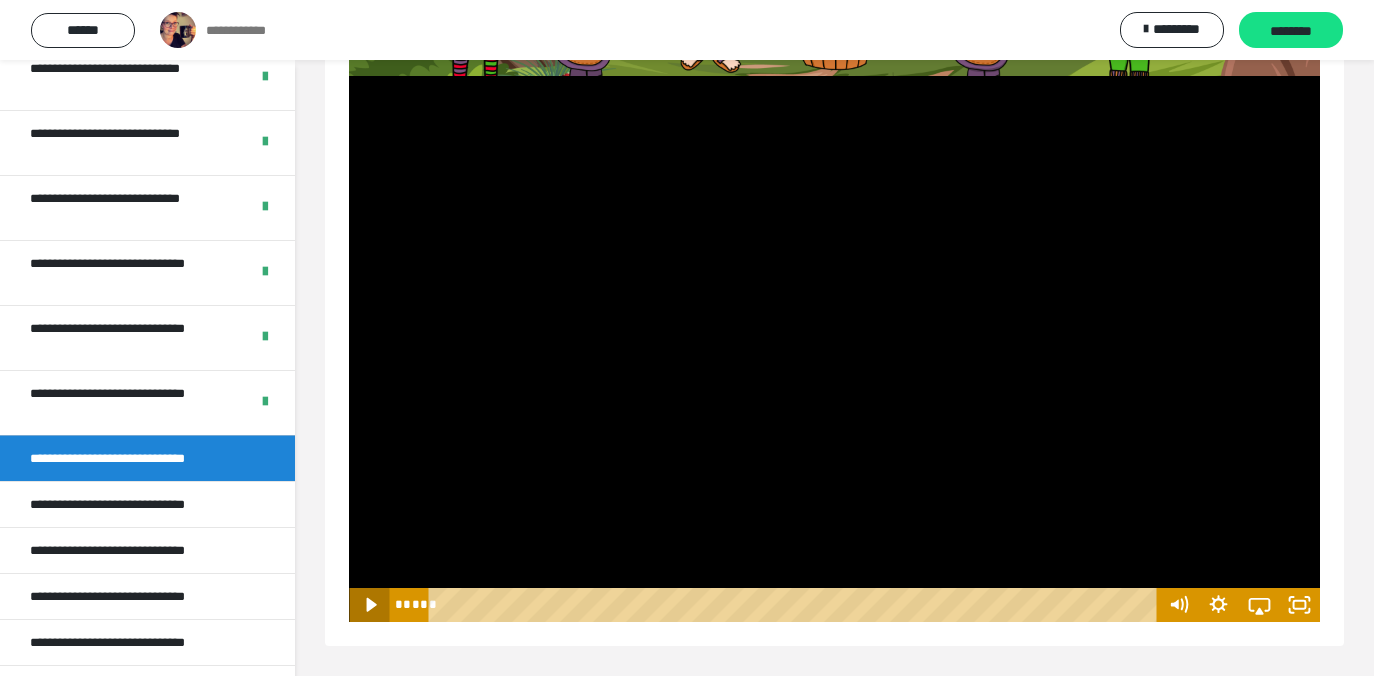click 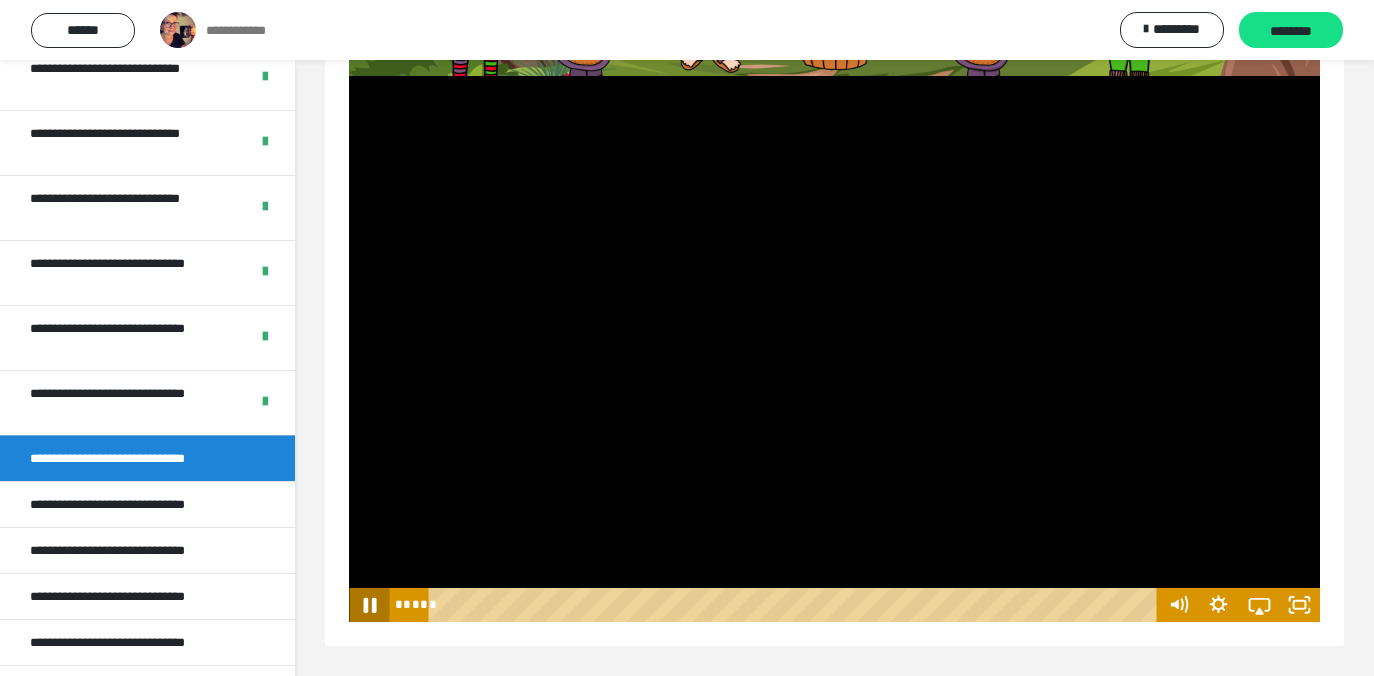 click 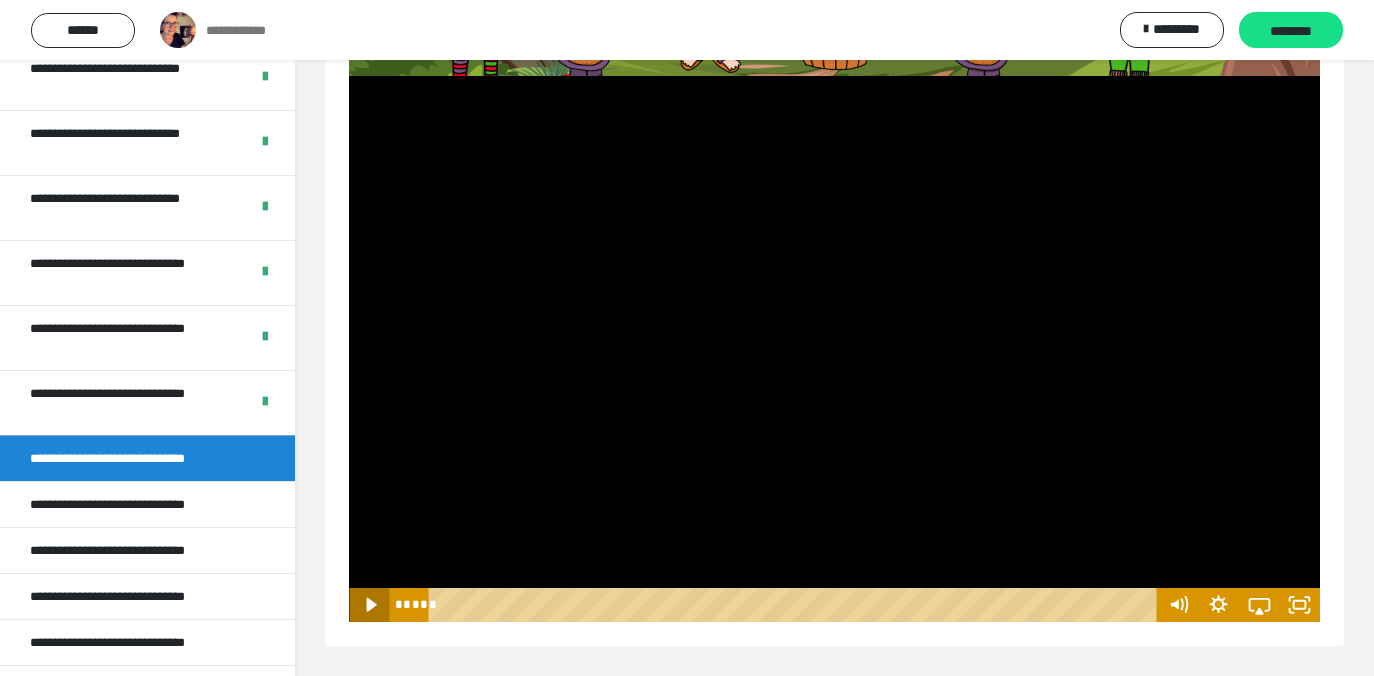 click 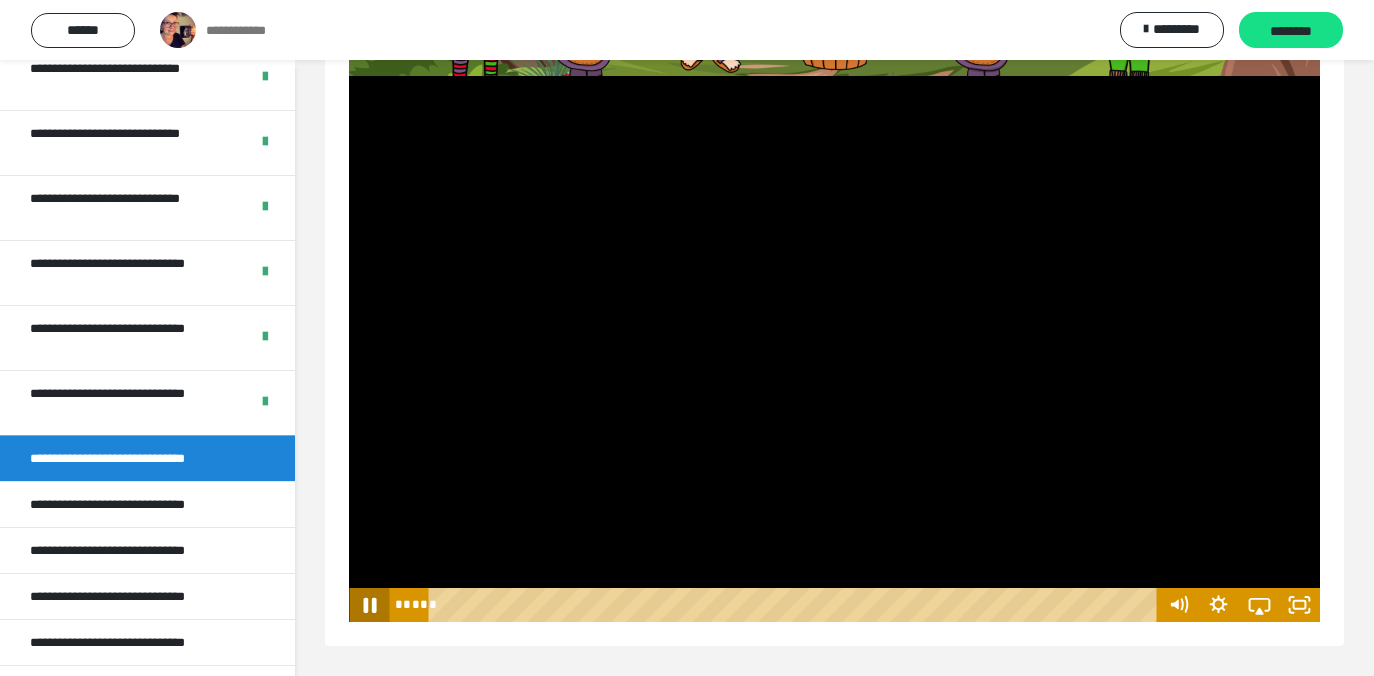 click 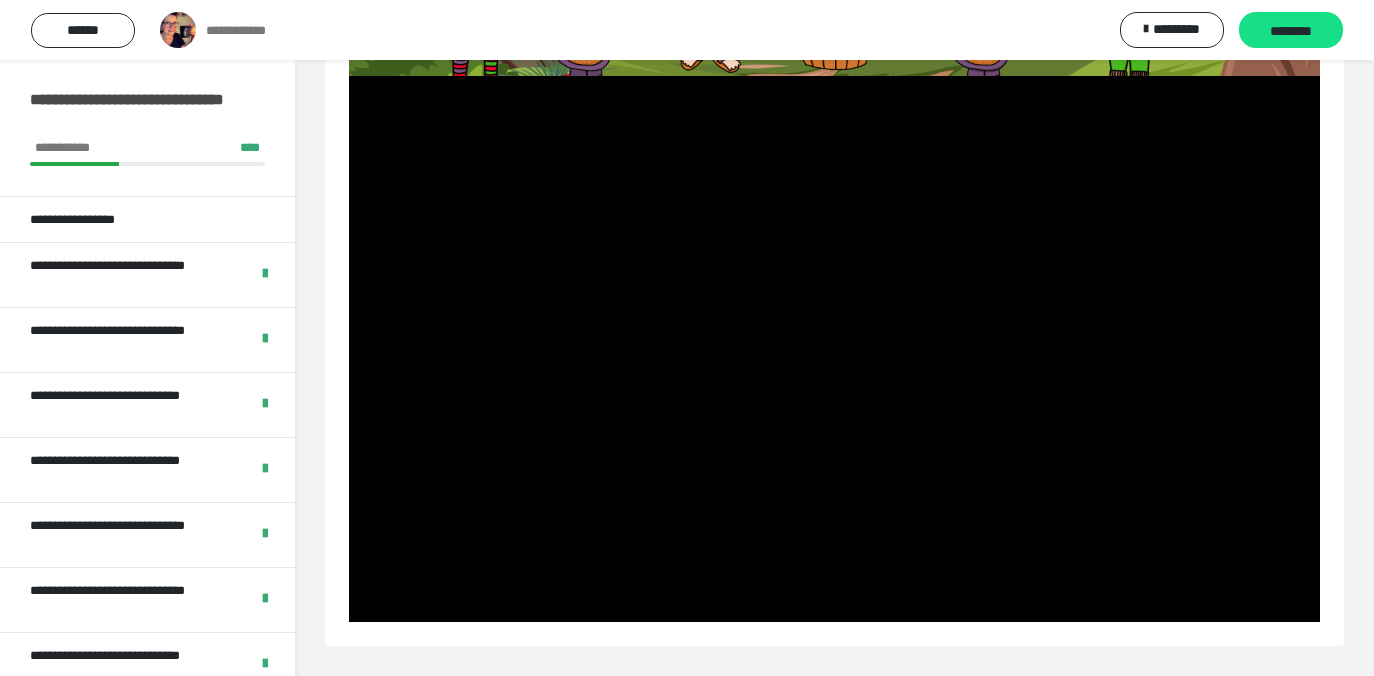 scroll, scrollTop: 0, scrollLeft: 0, axis: both 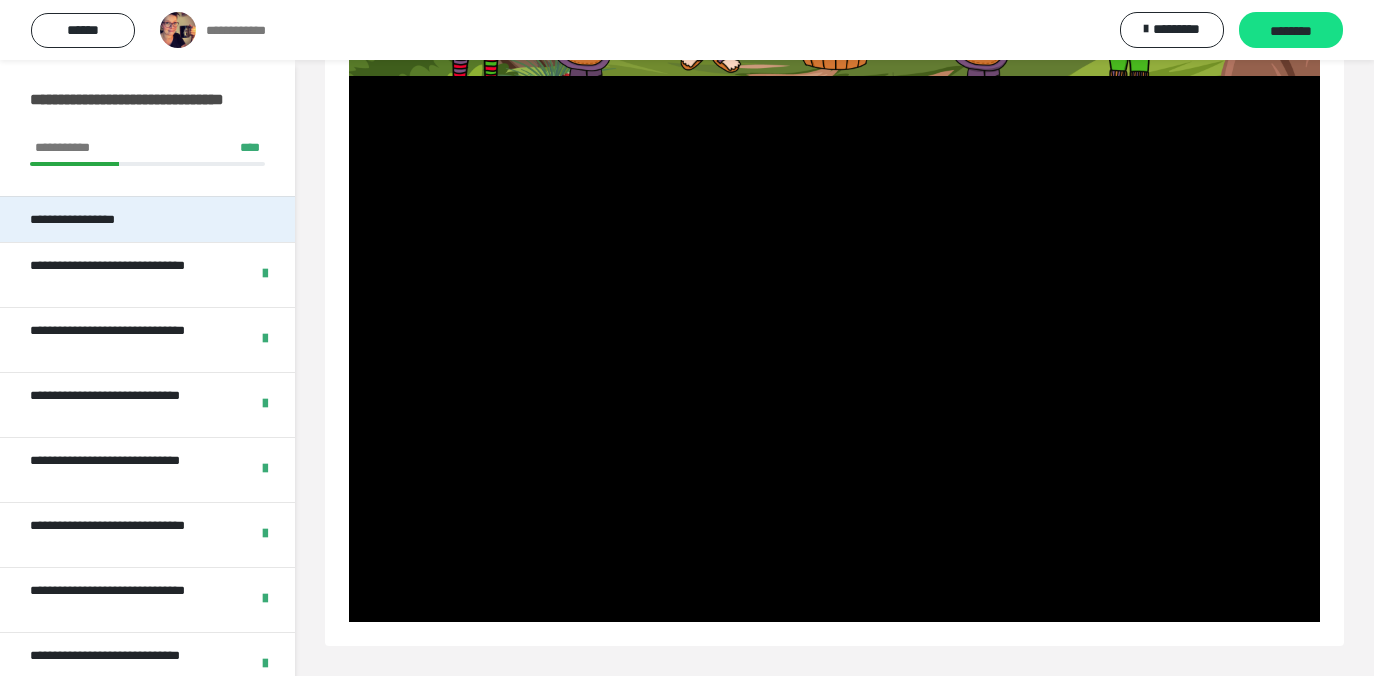 click on "**********" at bounding box center (83, 219) 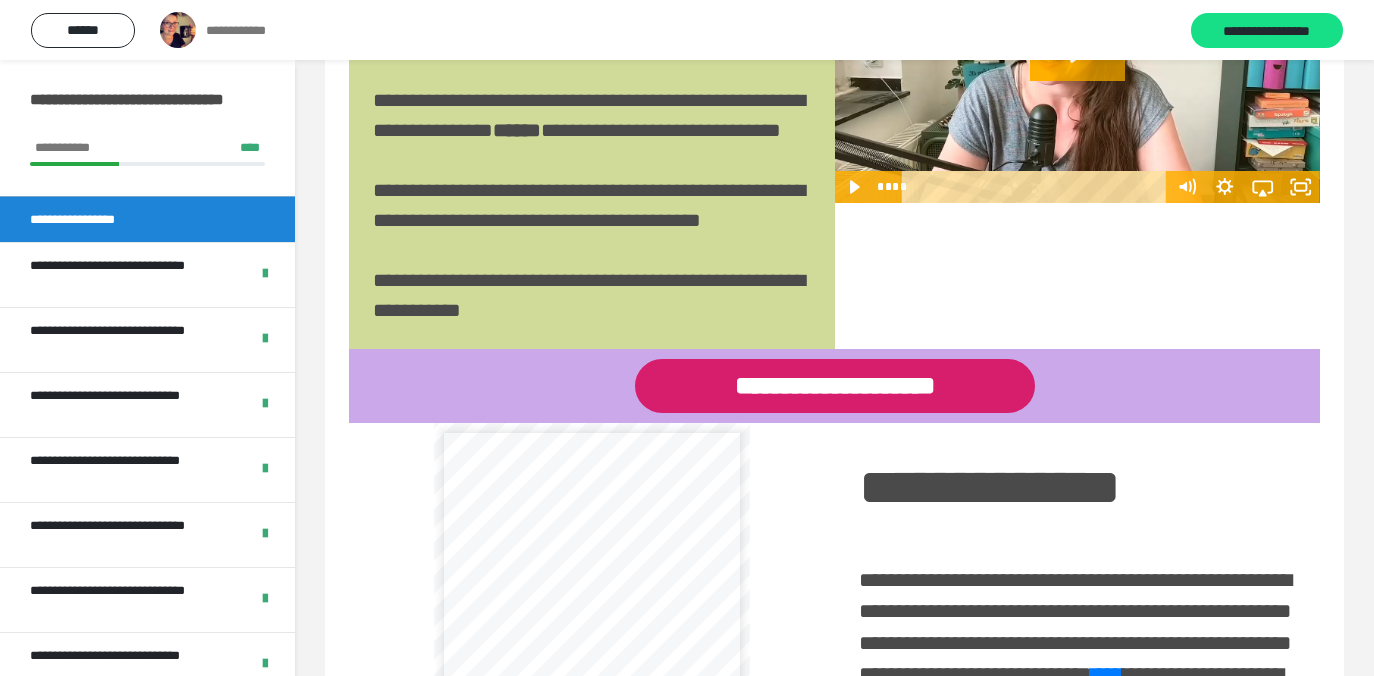 scroll, scrollTop: 1969, scrollLeft: 0, axis: vertical 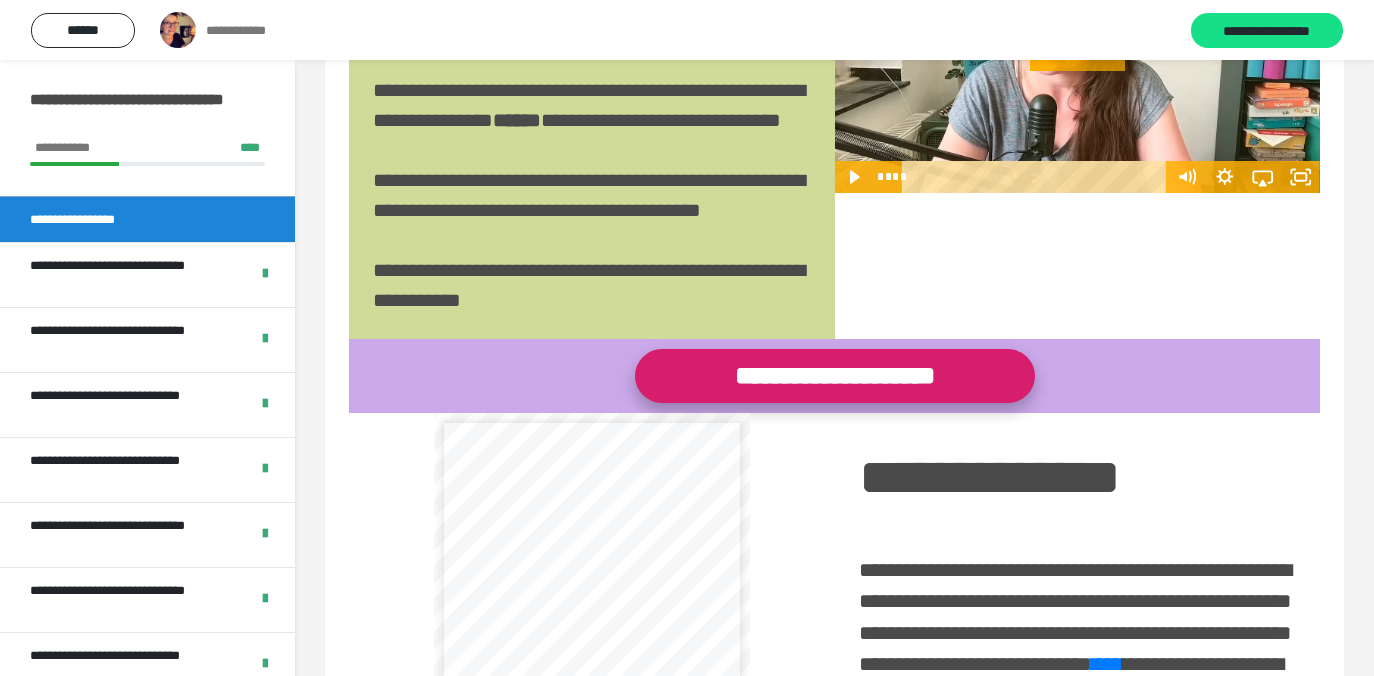 click on "**********" at bounding box center (835, 376) 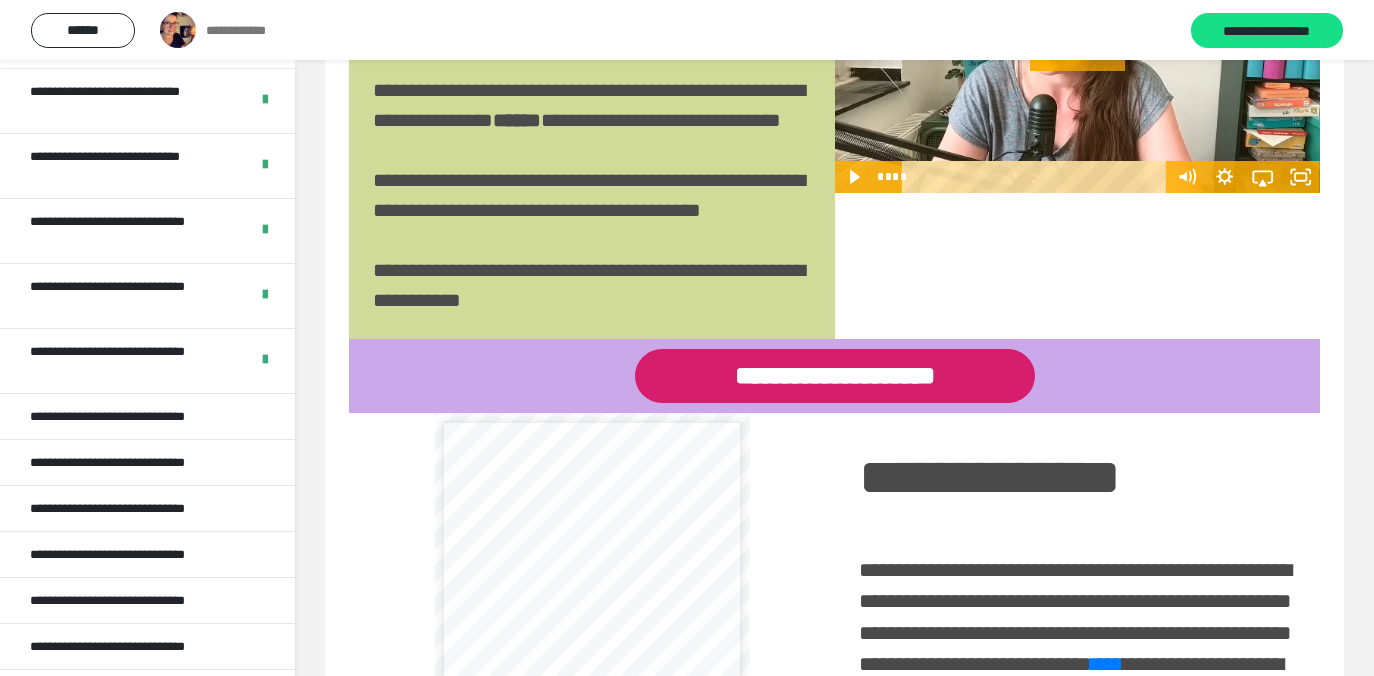 scroll, scrollTop: 764, scrollLeft: 0, axis: vertical 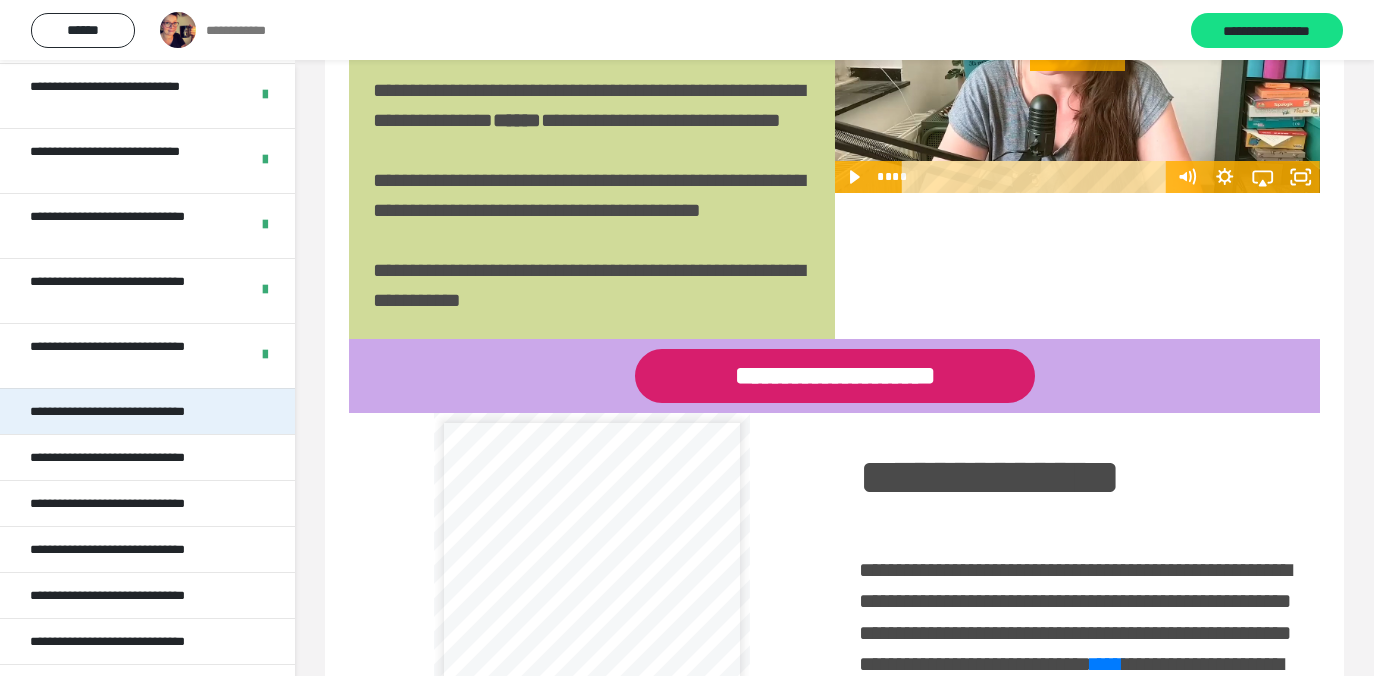 click on "**********" at bounding box center [135, 411] 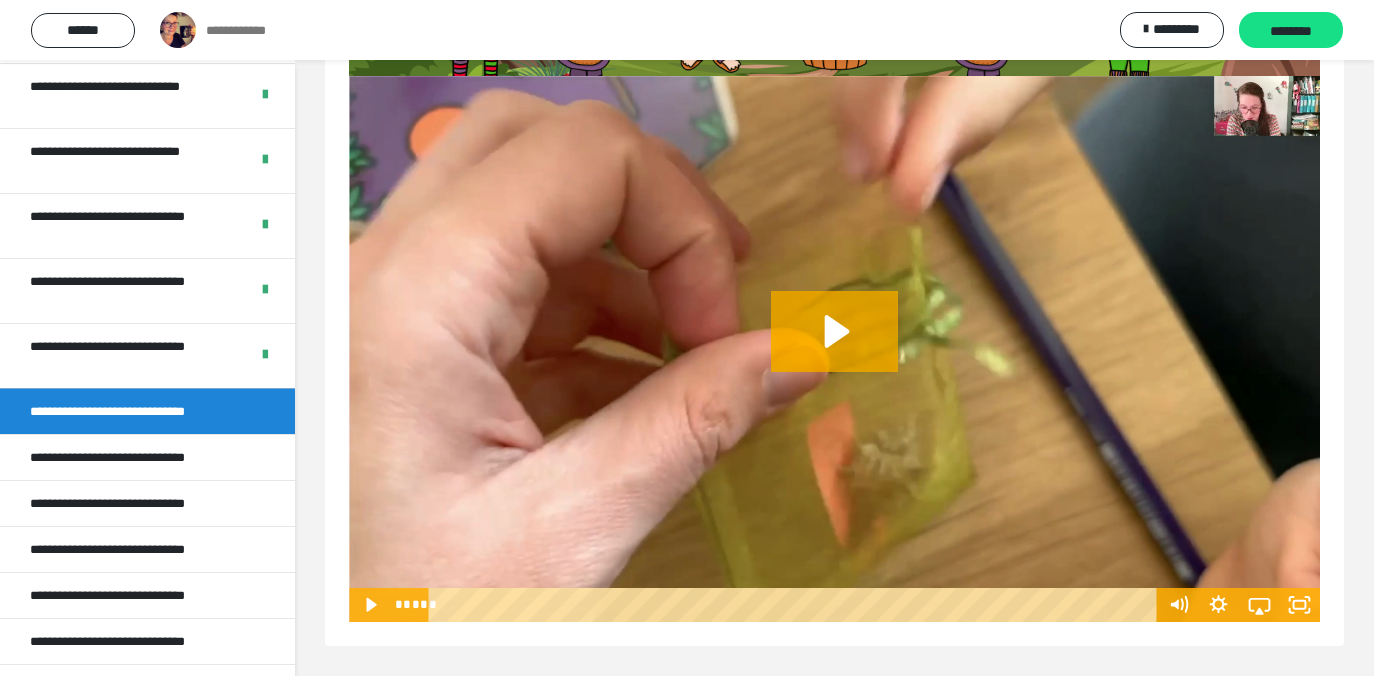 scroll, scrollTop: 389, scrollLeft: 0, axis: vertical 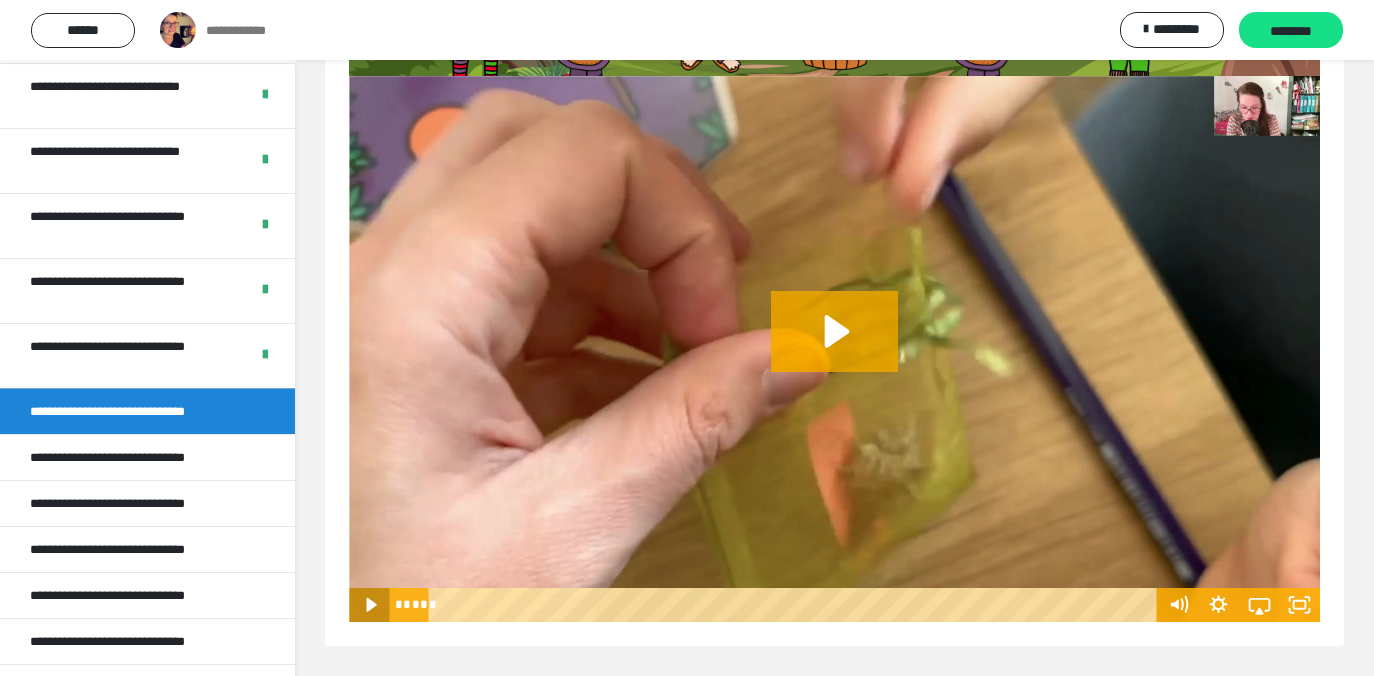 click 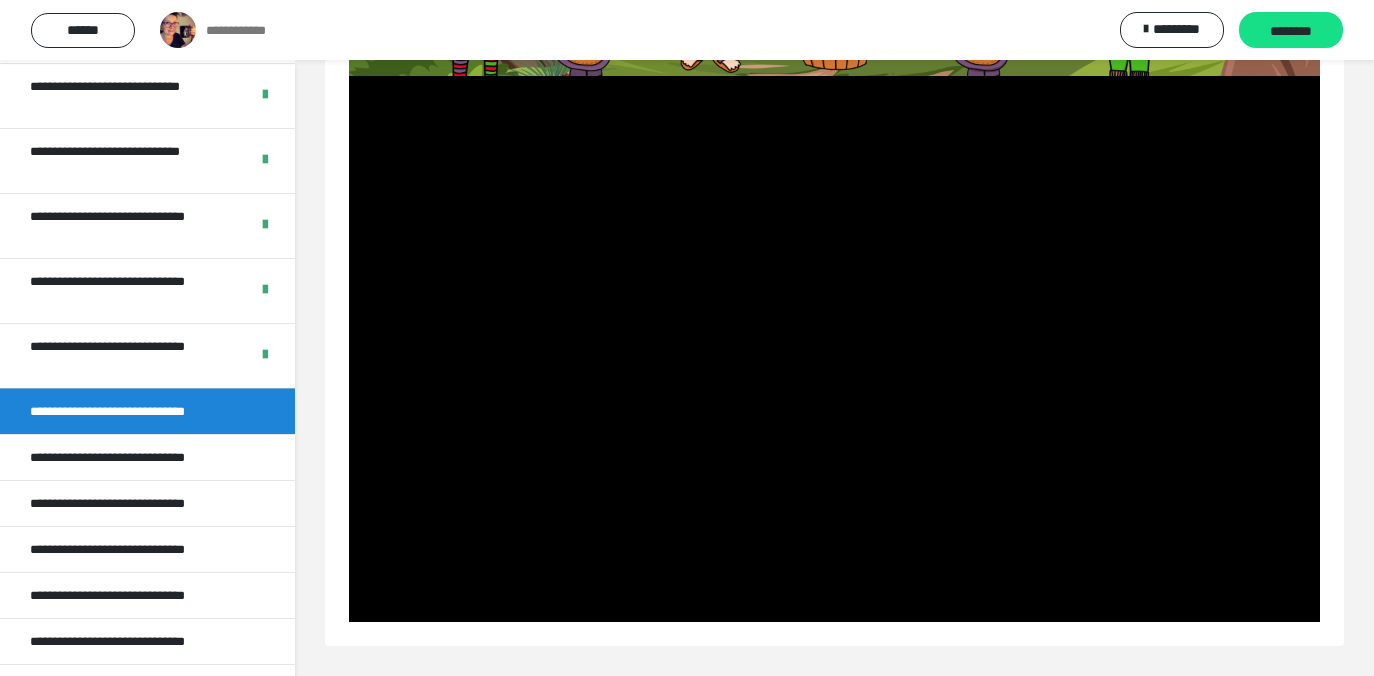 click at bounding box center (834, 349) 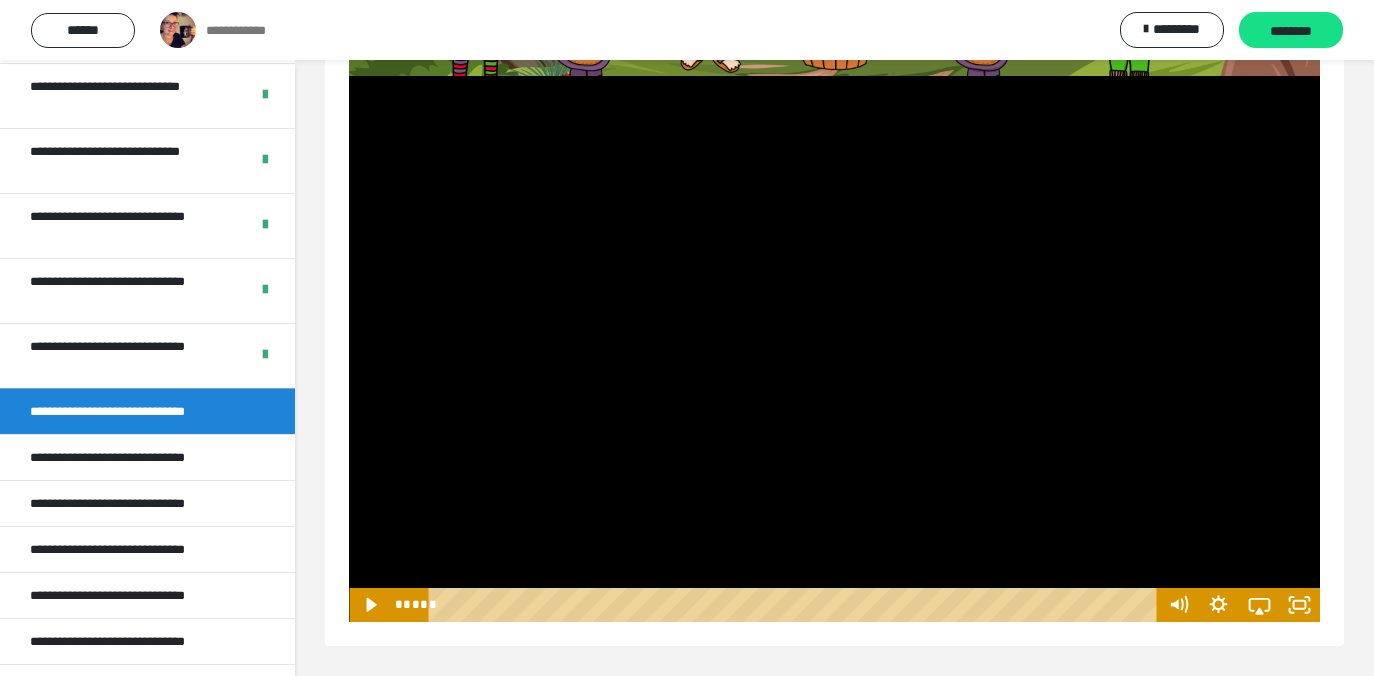click at bounding box center (834, 349) 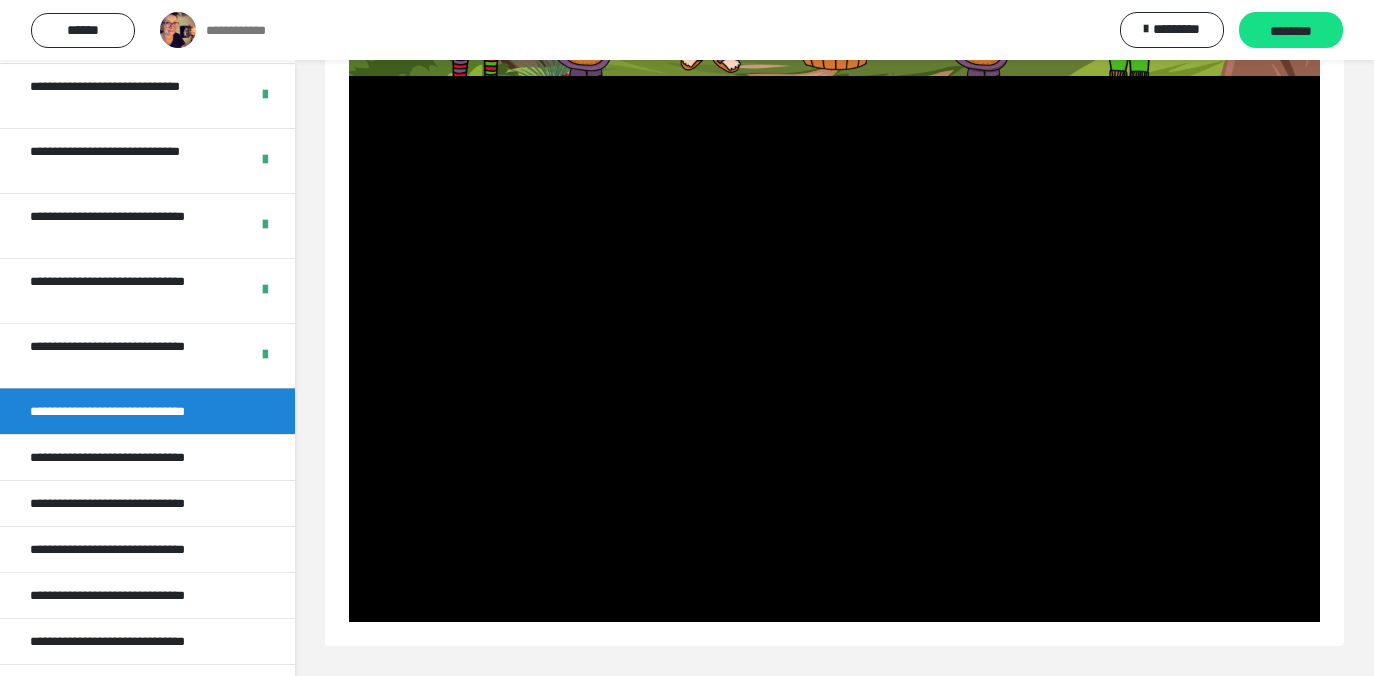 click at bounding box center (834, 349) 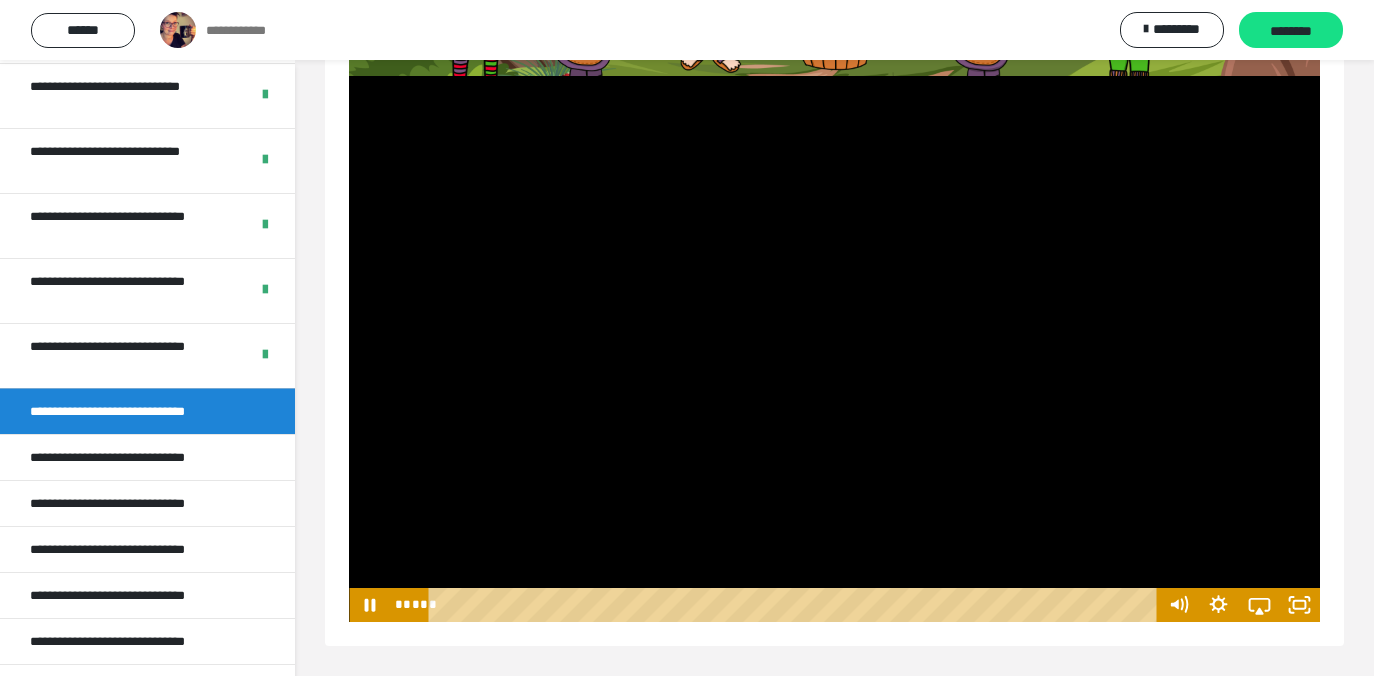 click at bounding box center [834, 349] 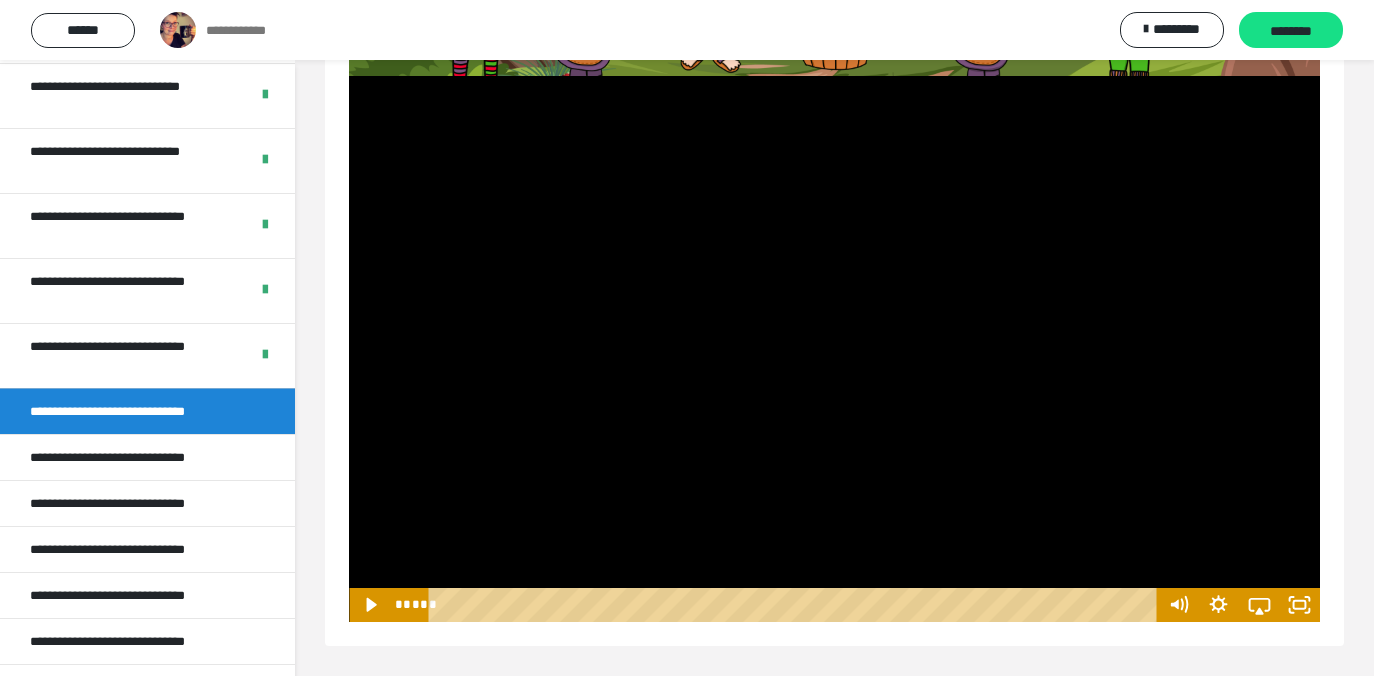 click at bounding box center (834, 349) 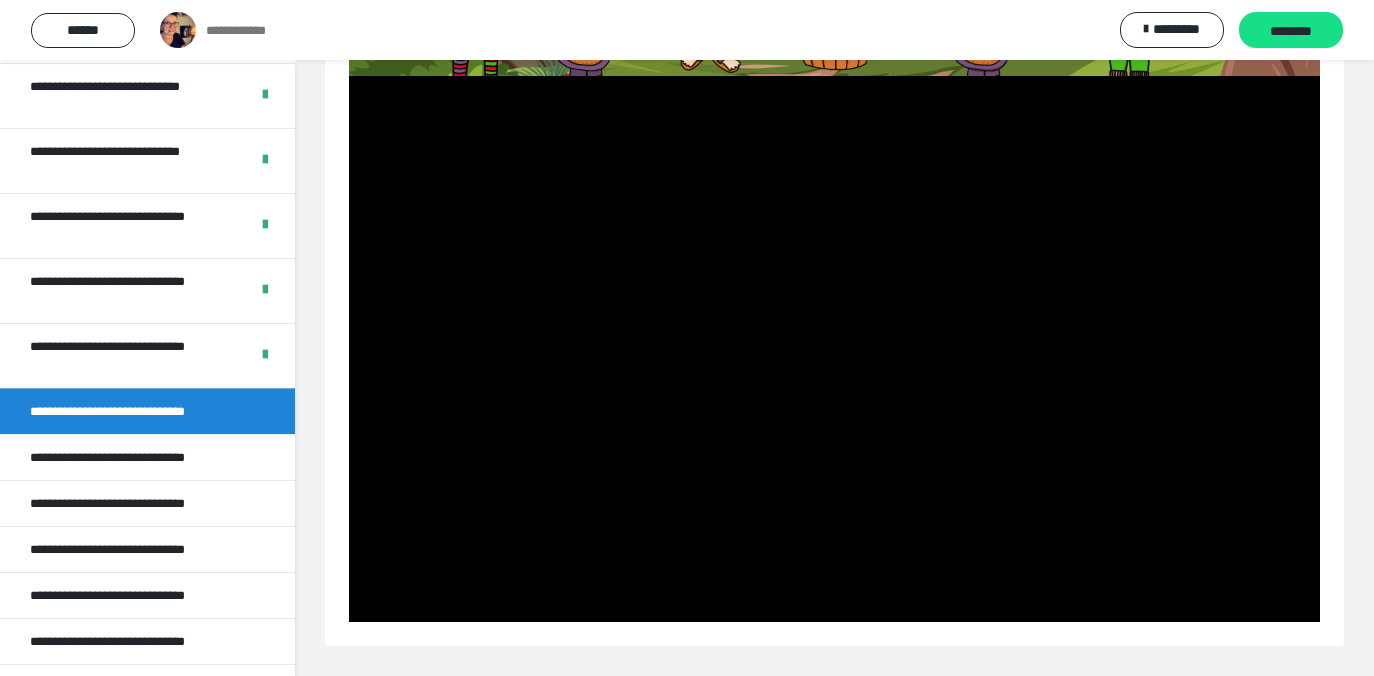click at bounding box center [834, 349] 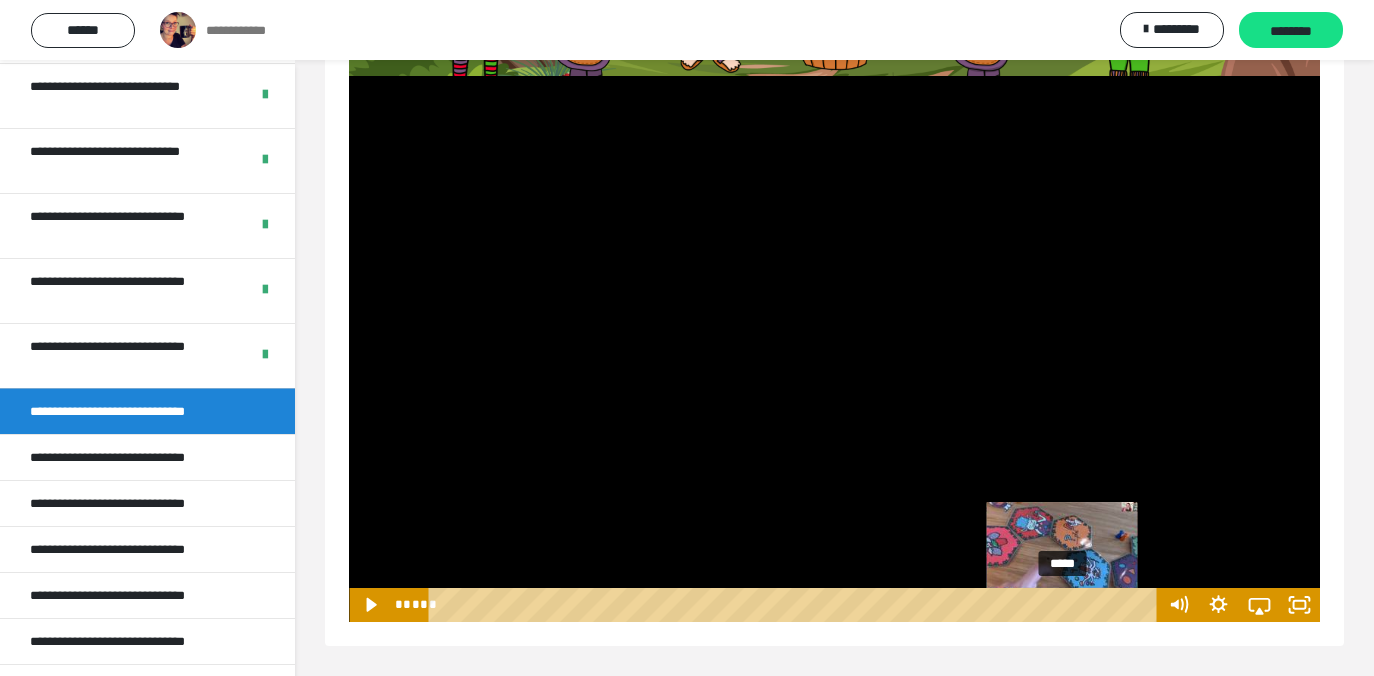 drag, startPoint x: 1074, startPoint y: 608, endPoint x: 1064, endPoint y: 609, distance: 10.049875 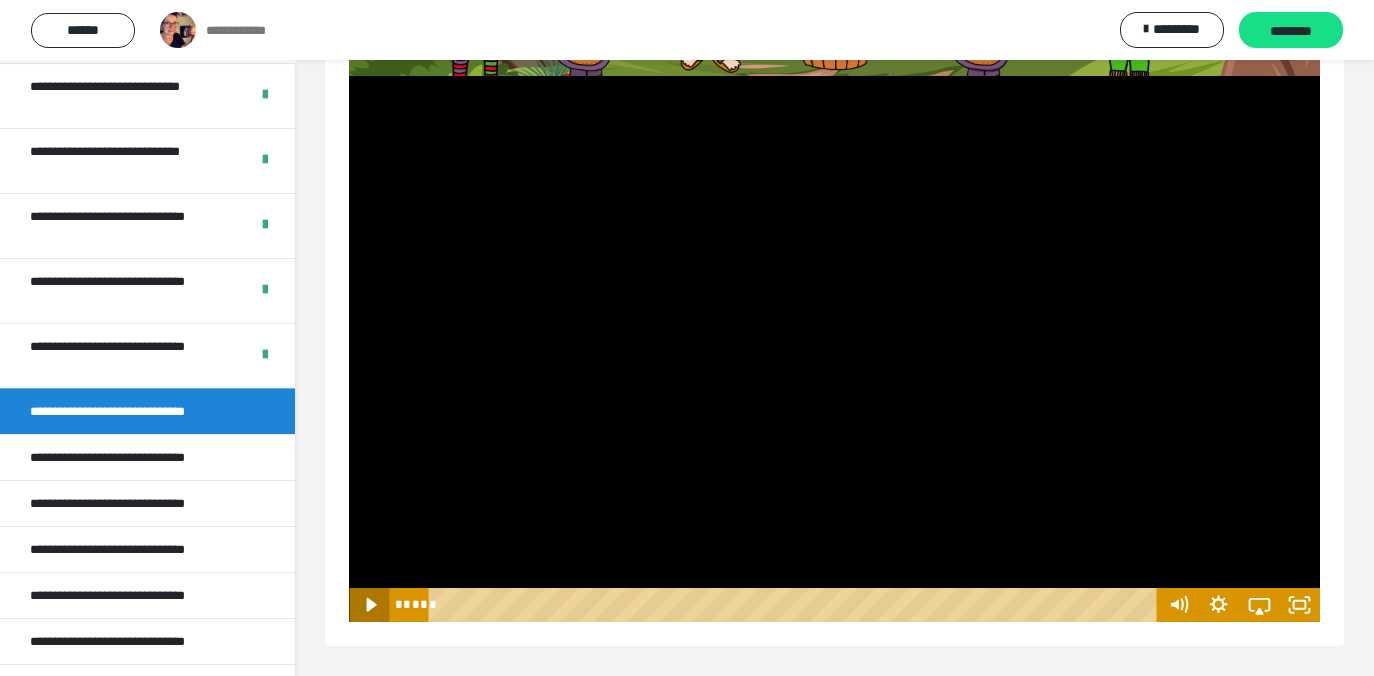 click 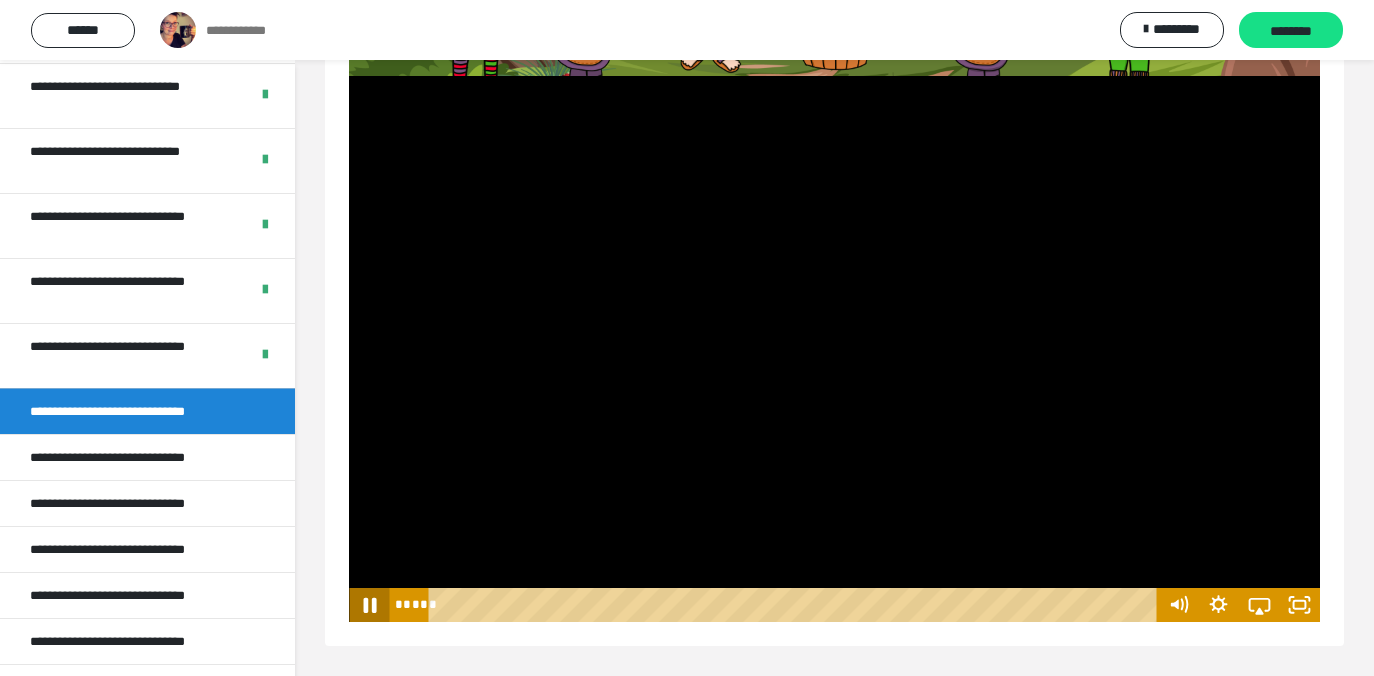 click 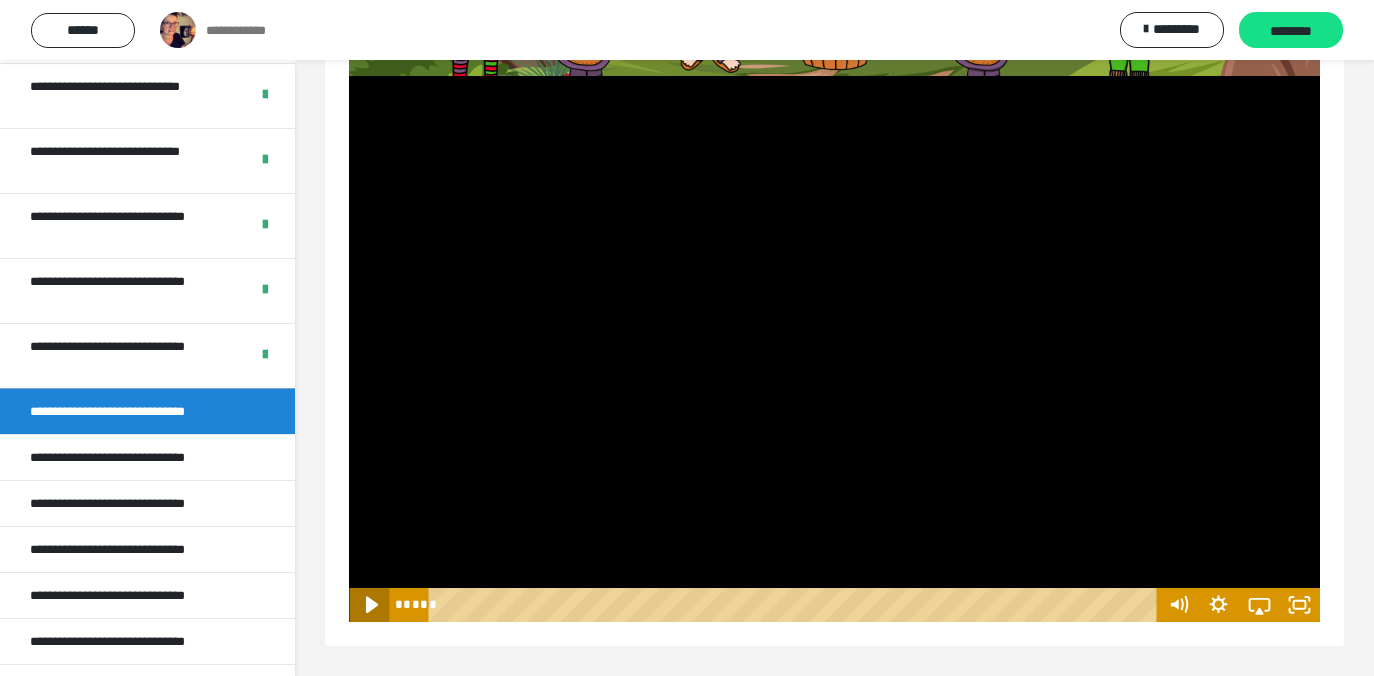 click 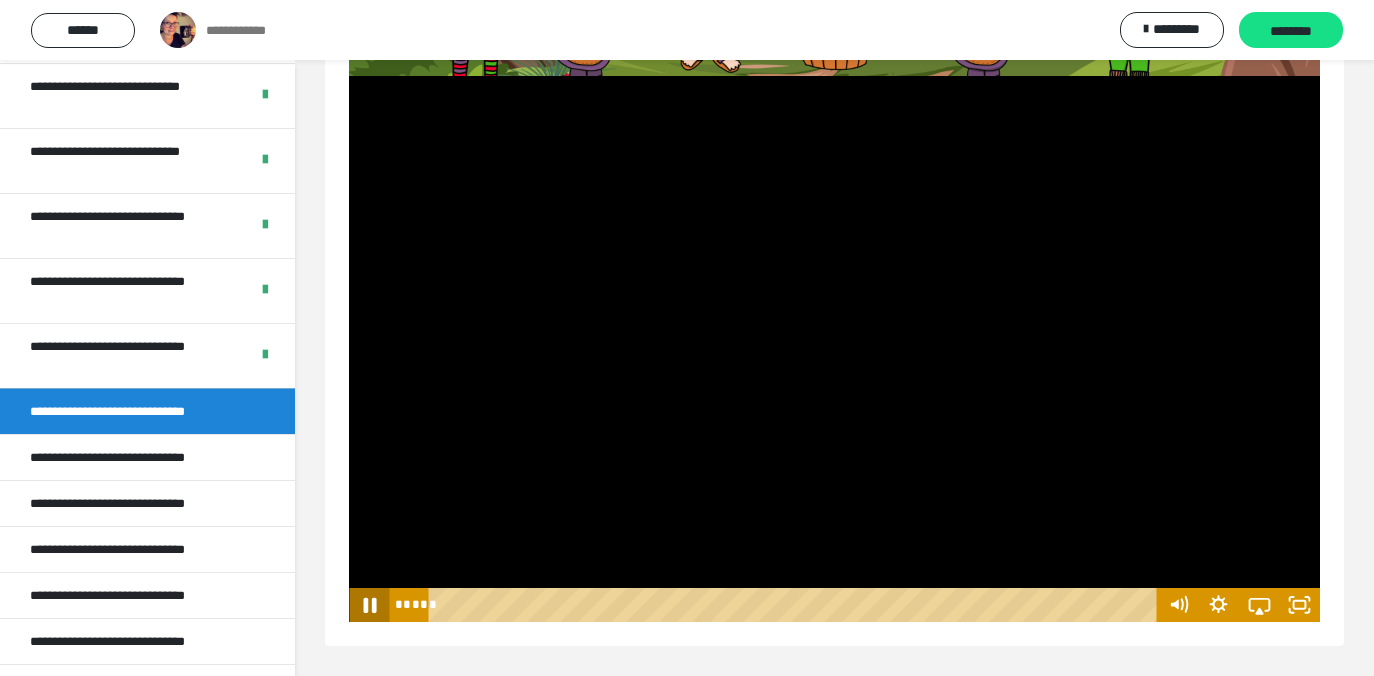 click 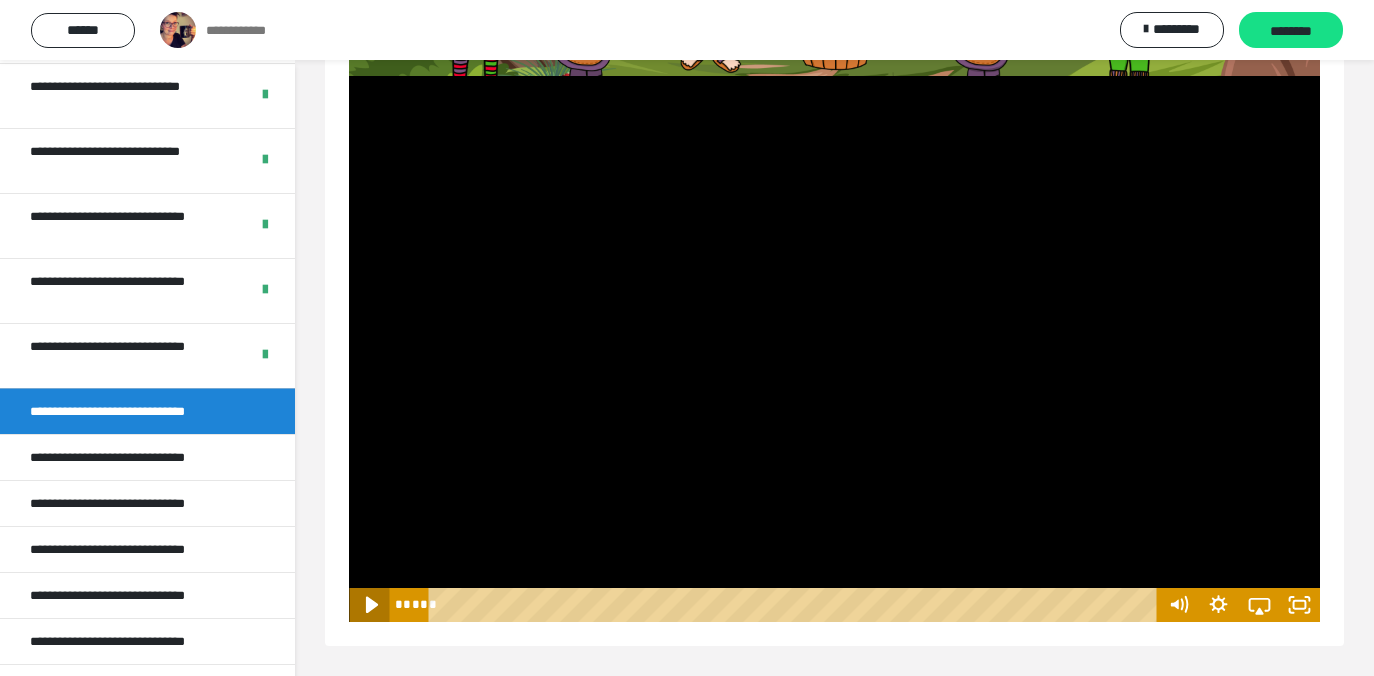 click 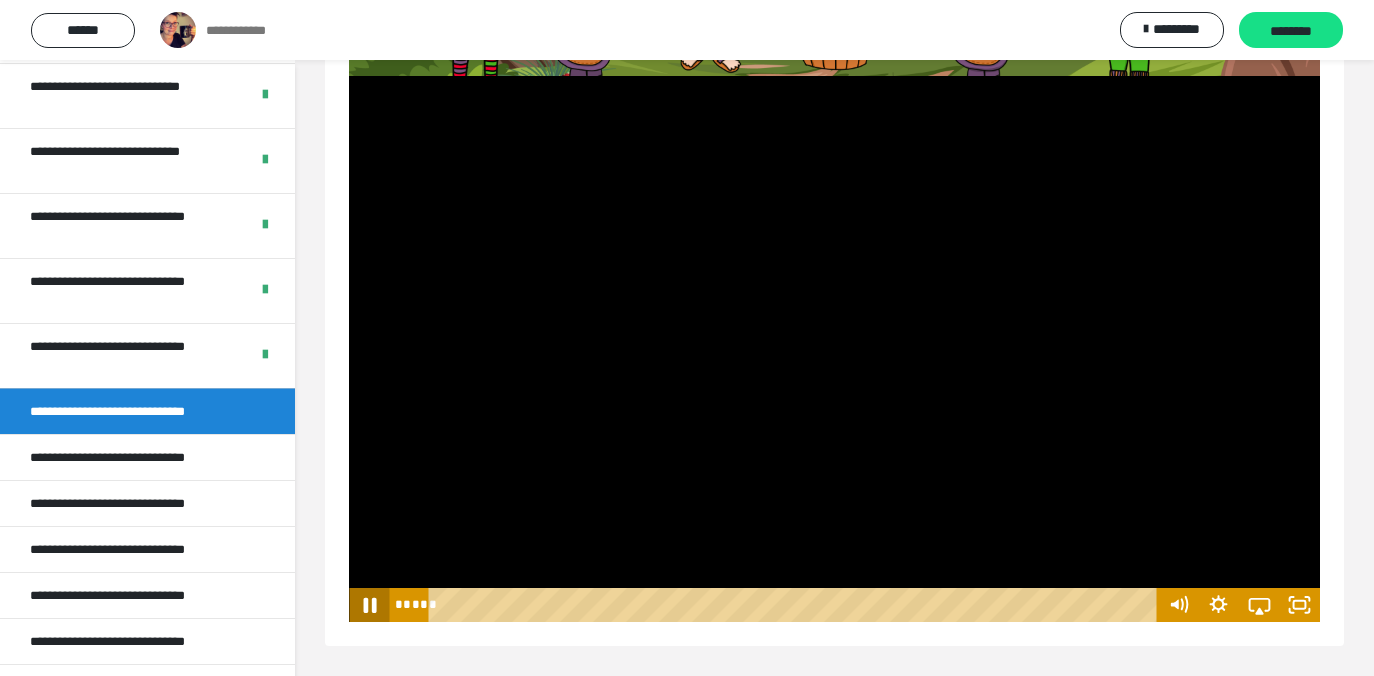 click 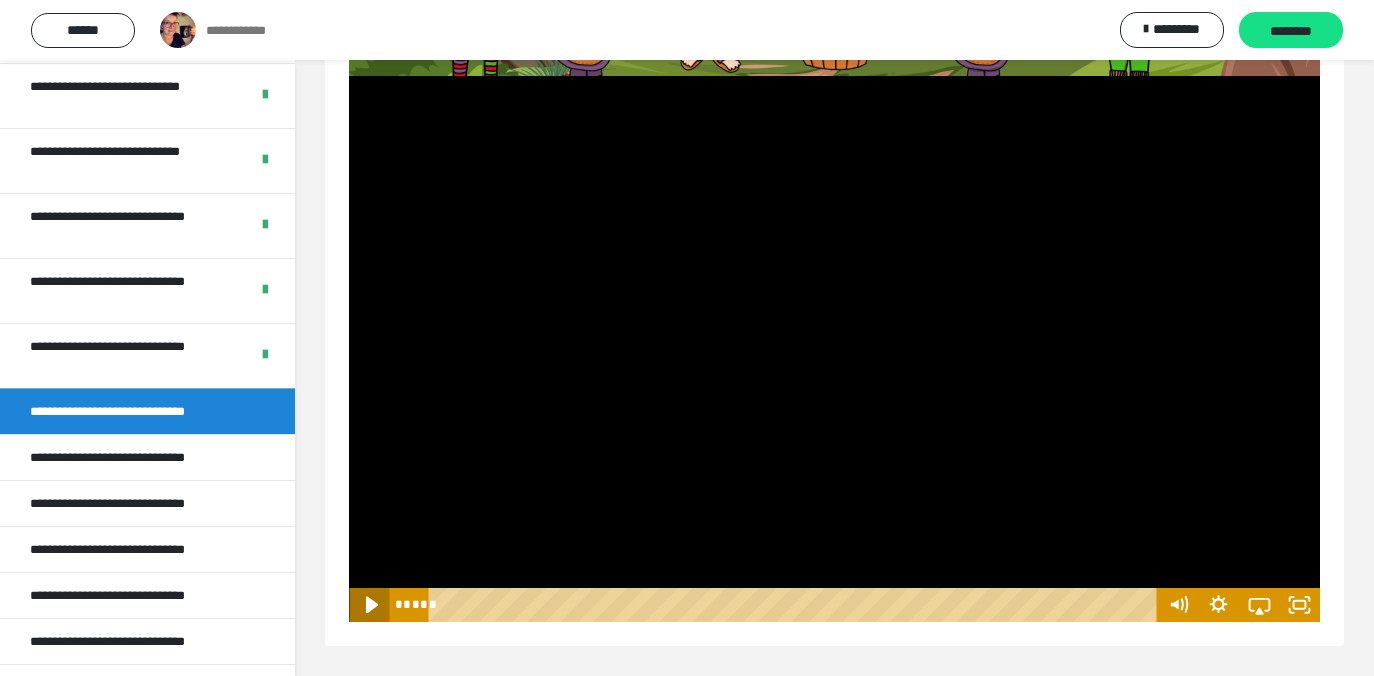 click 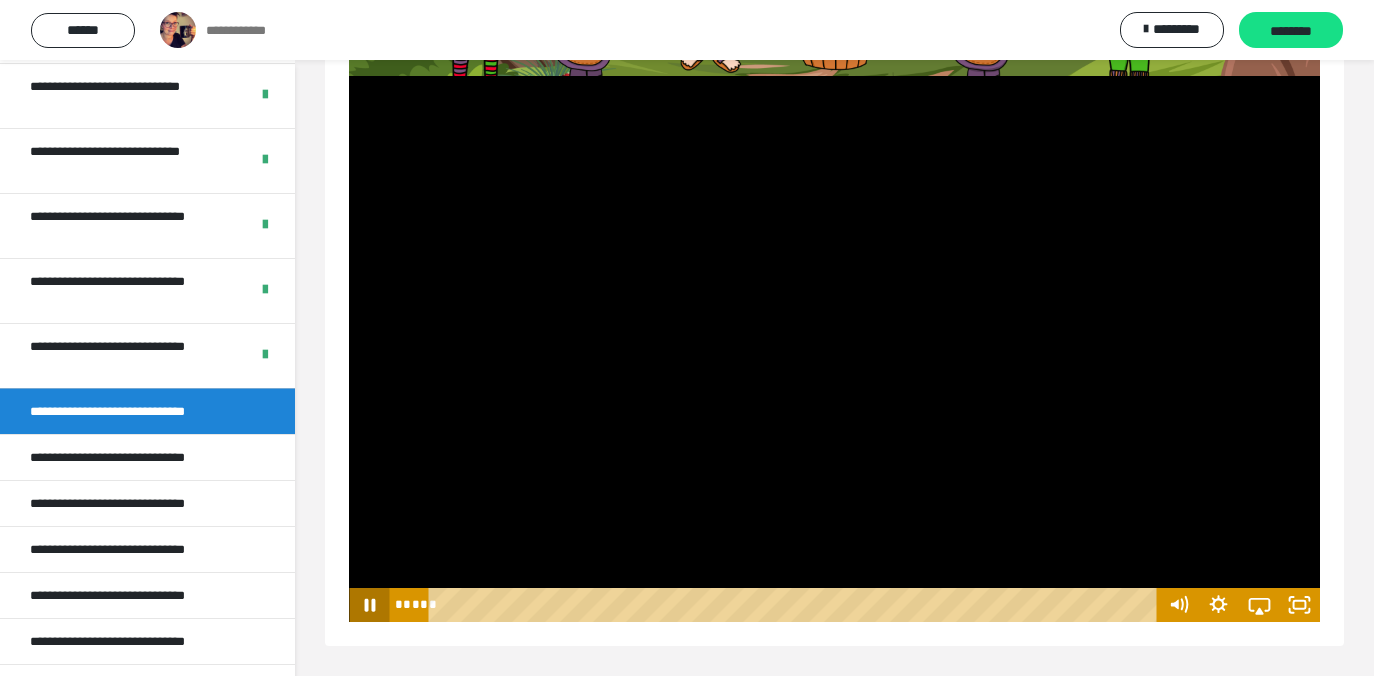 click 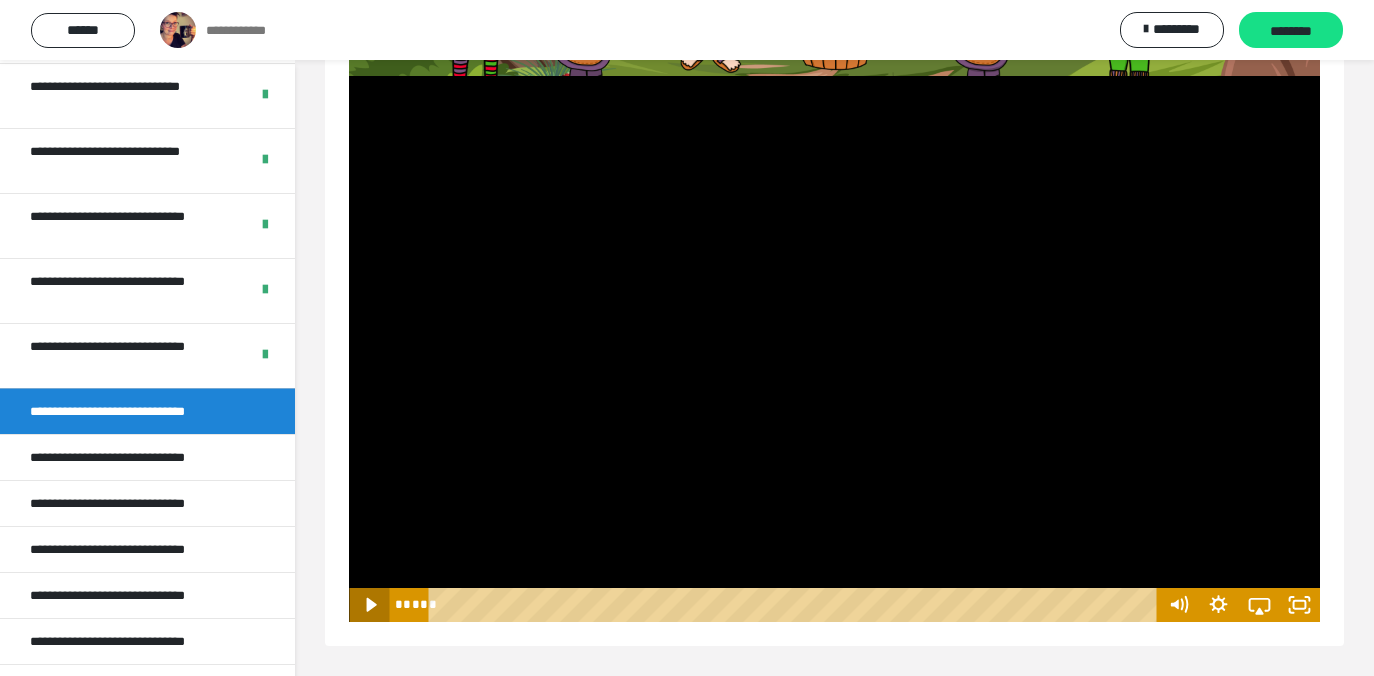 click 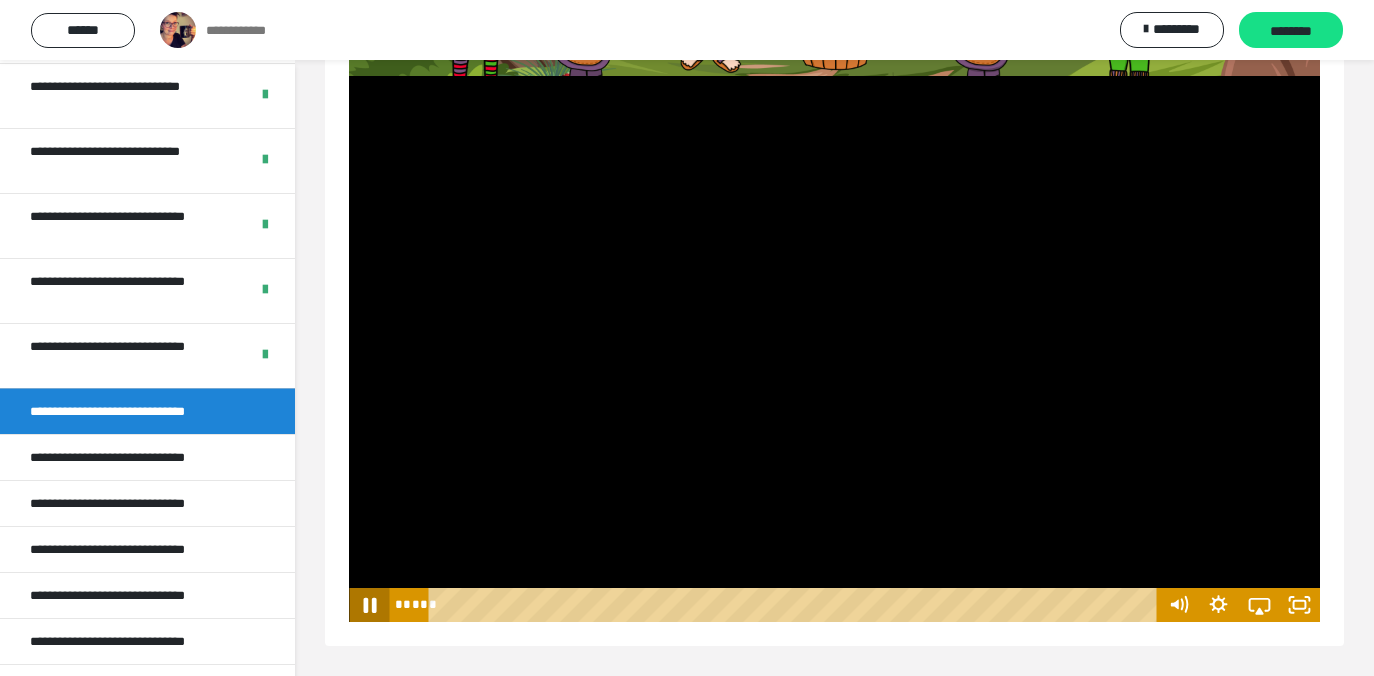 click 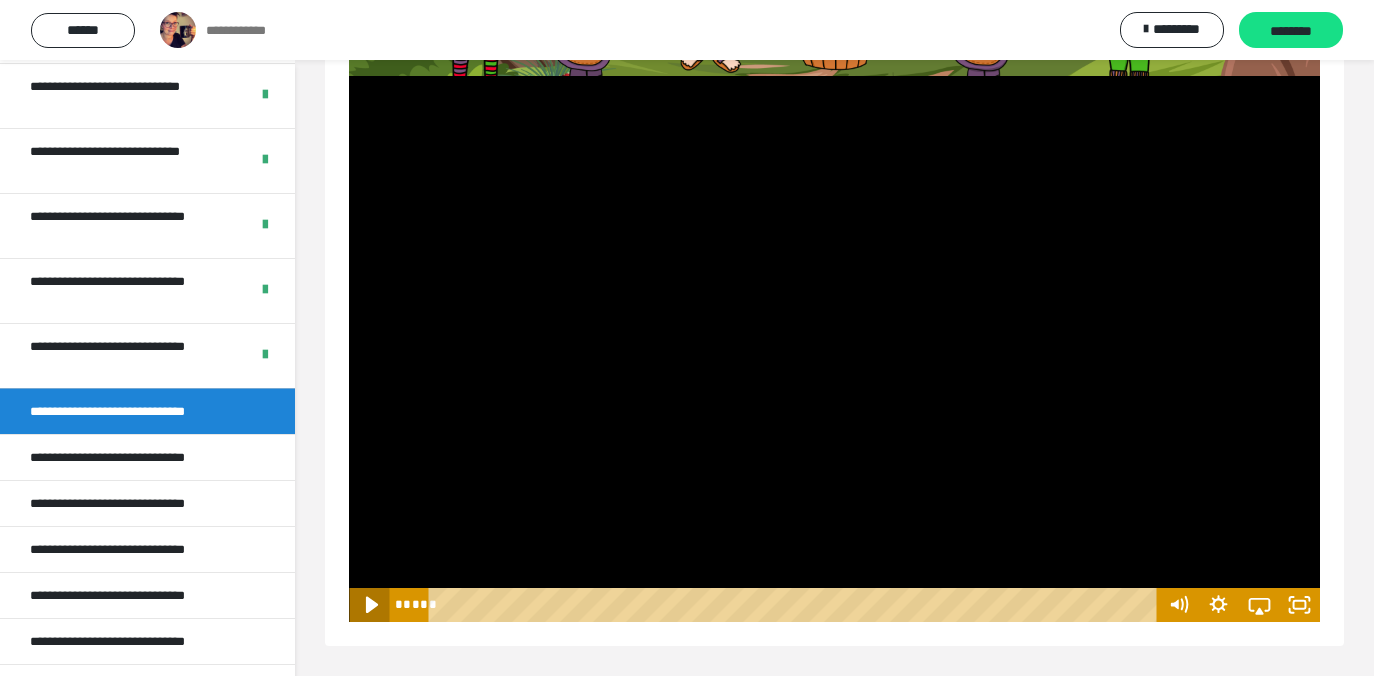 click 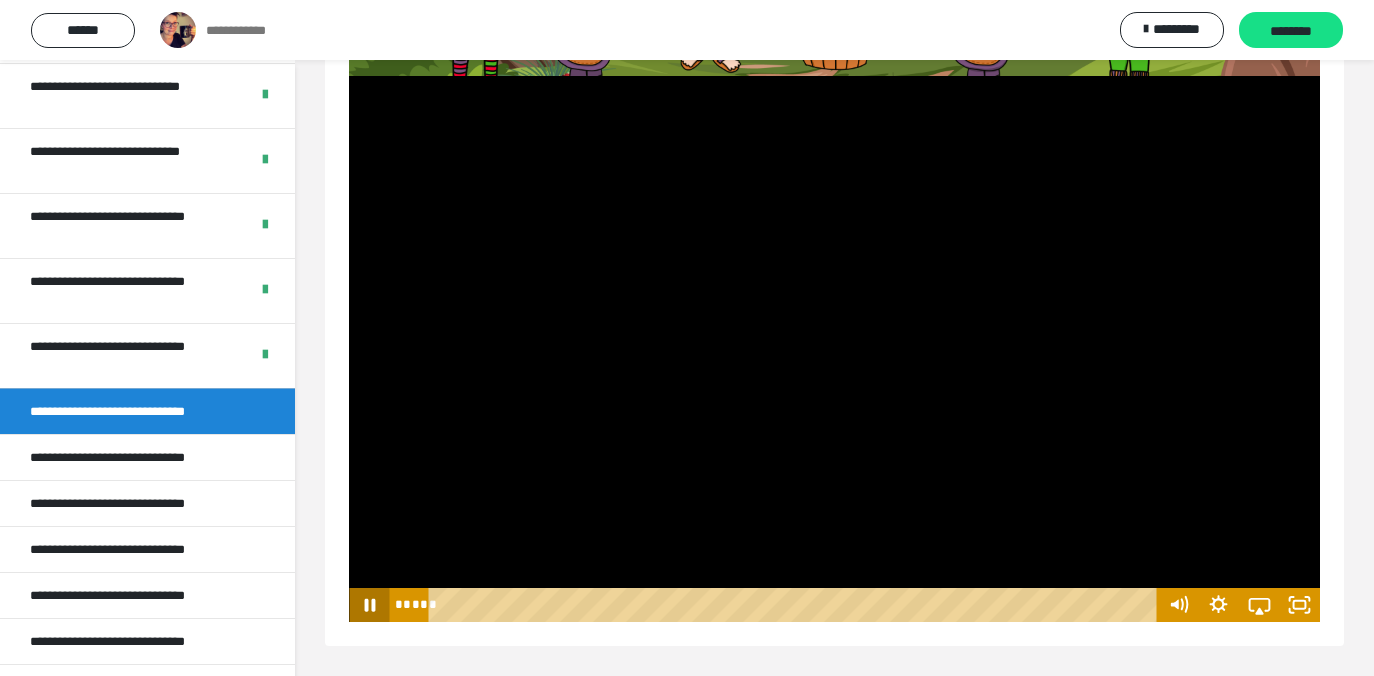 click 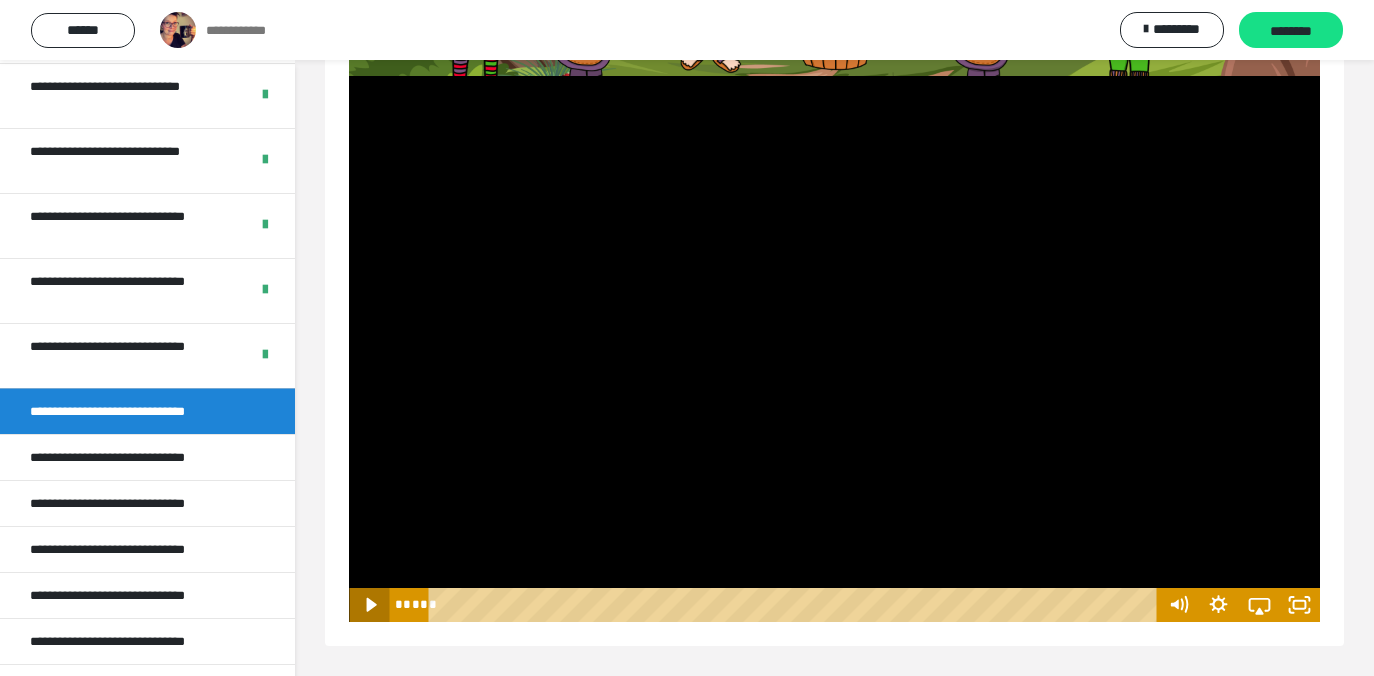 click 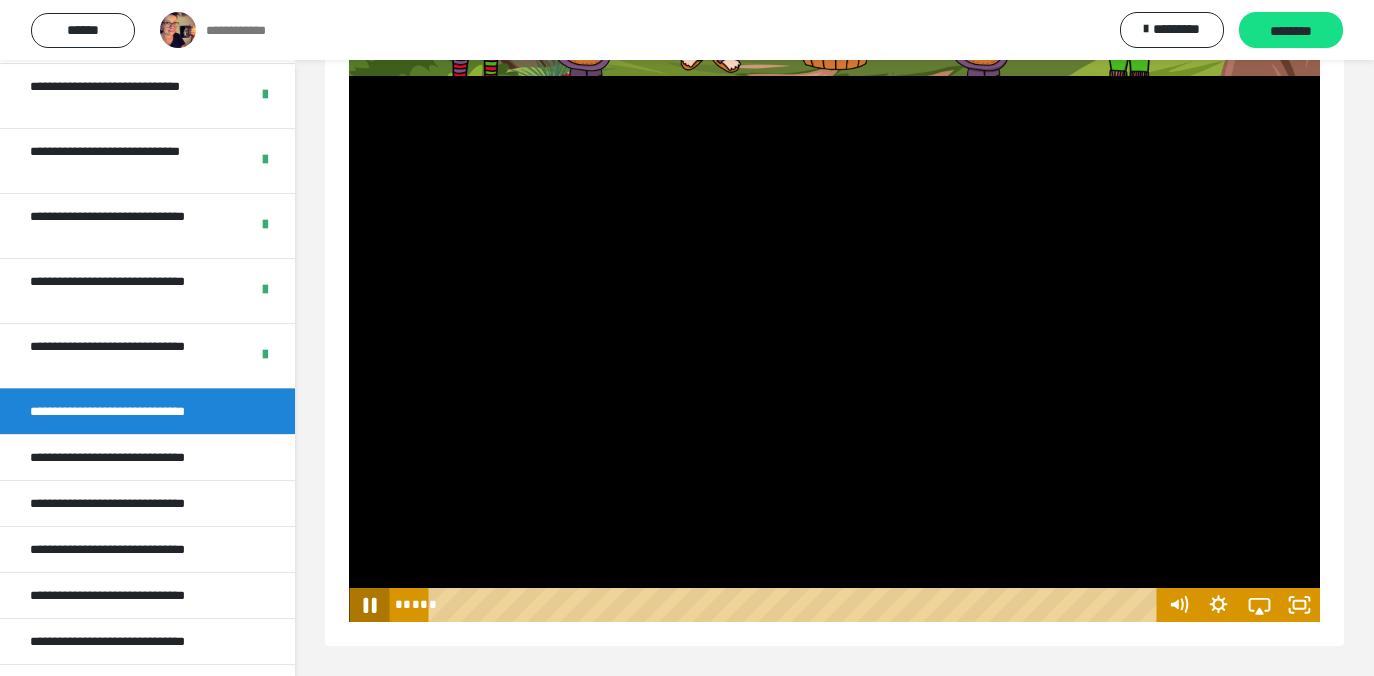 click 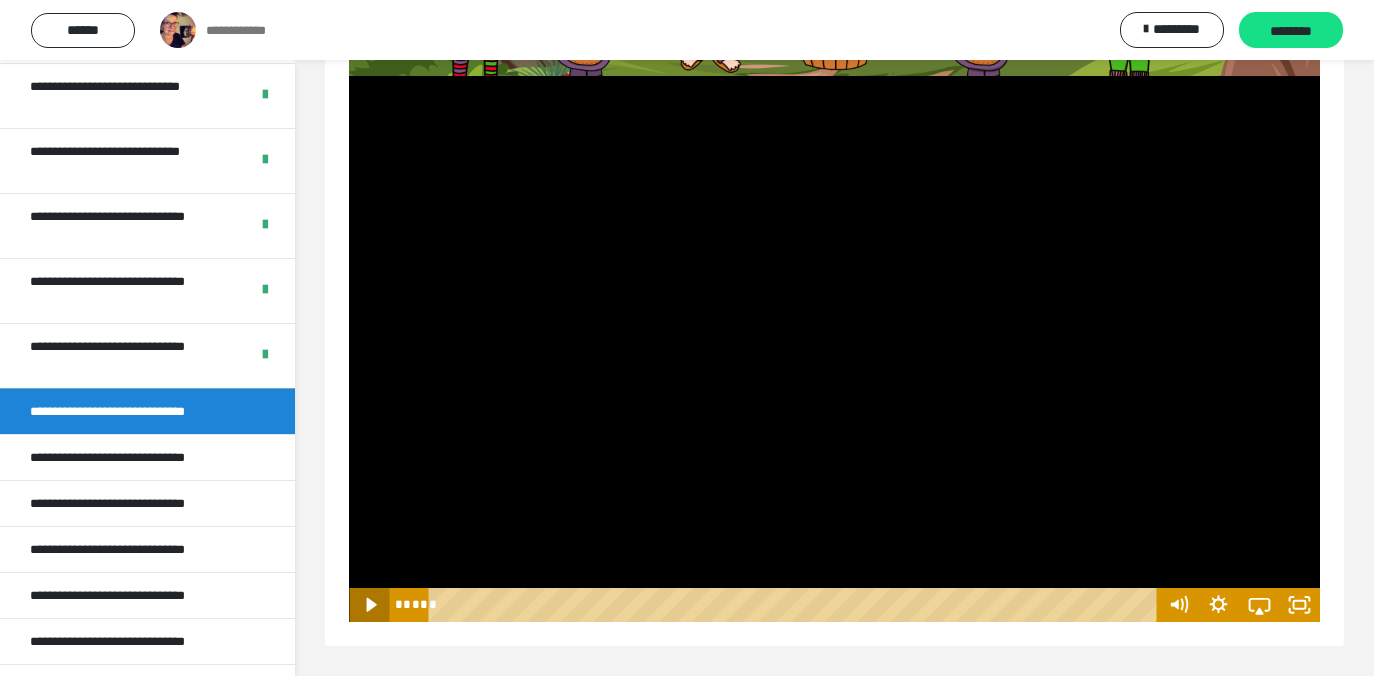 click 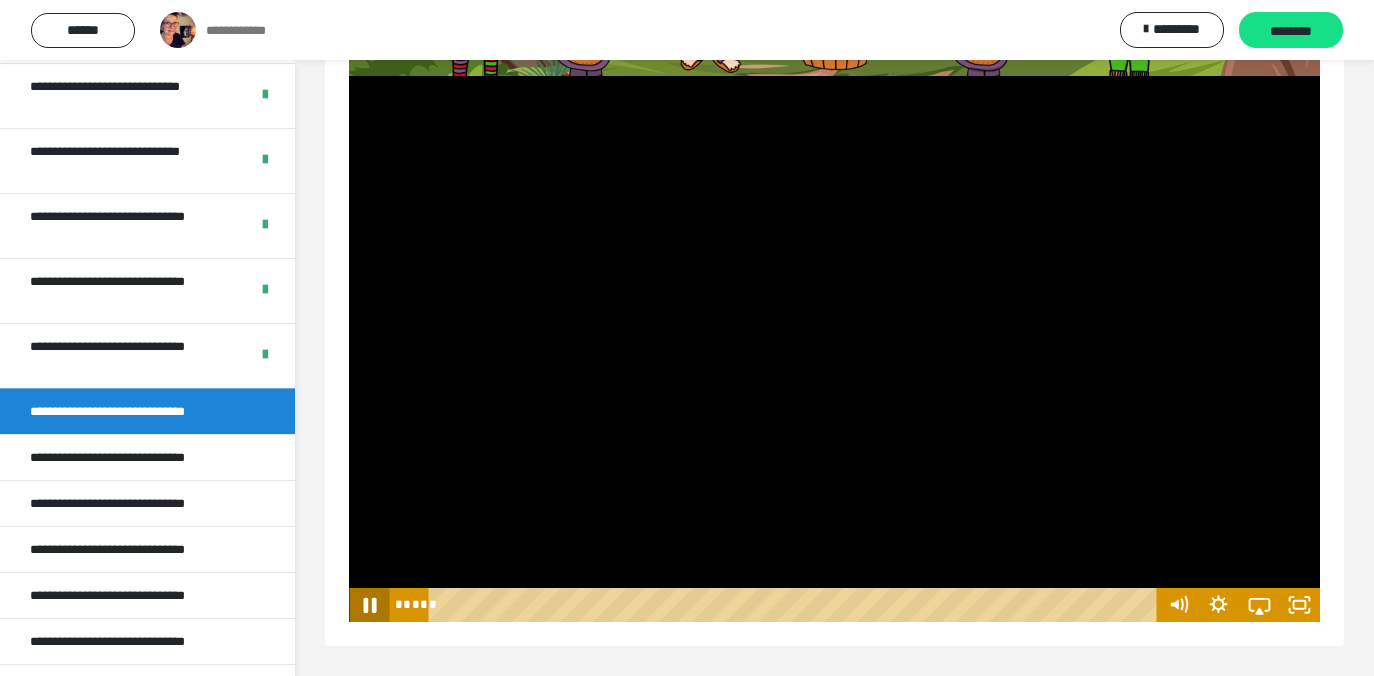 click 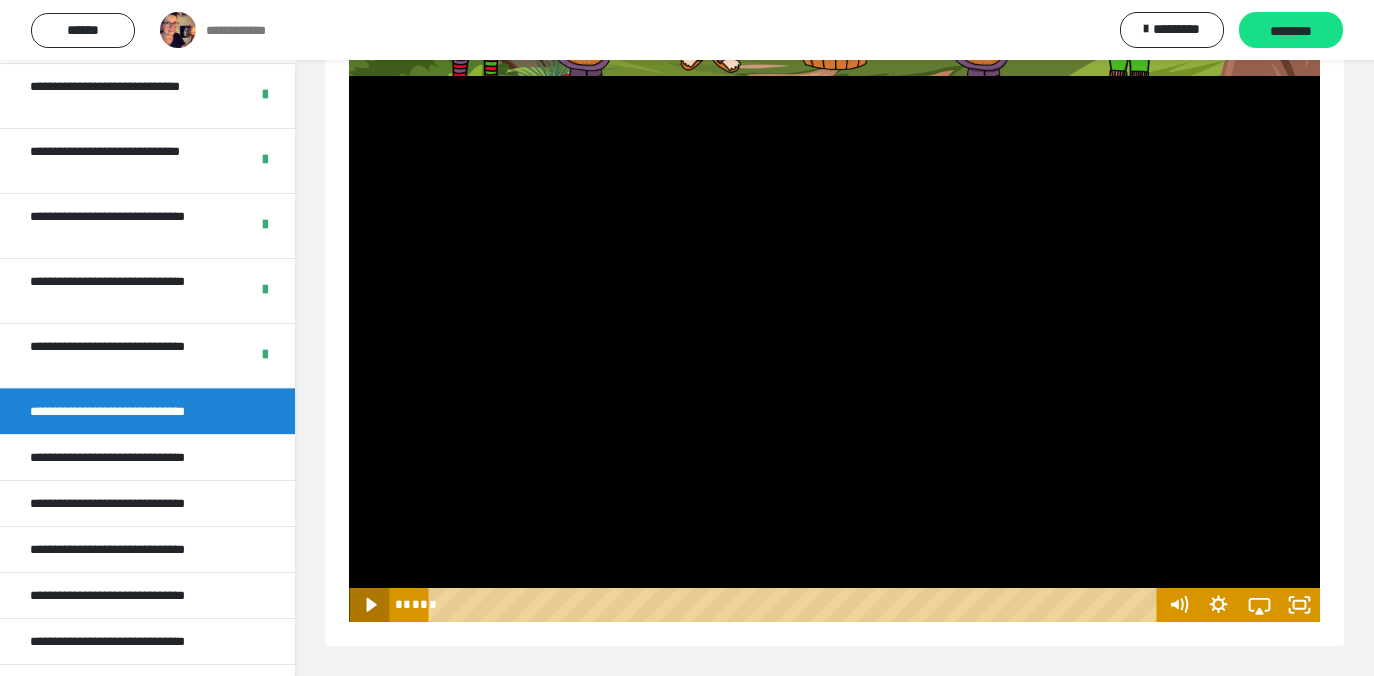 click 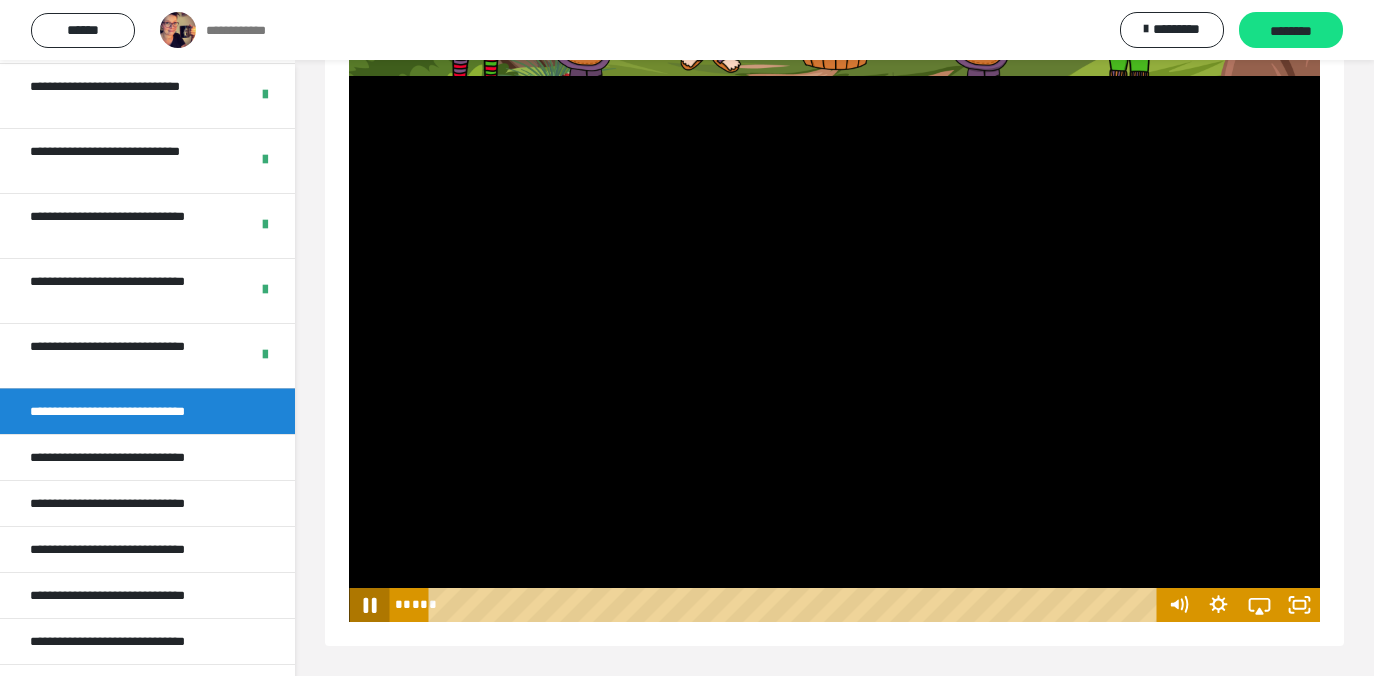 click 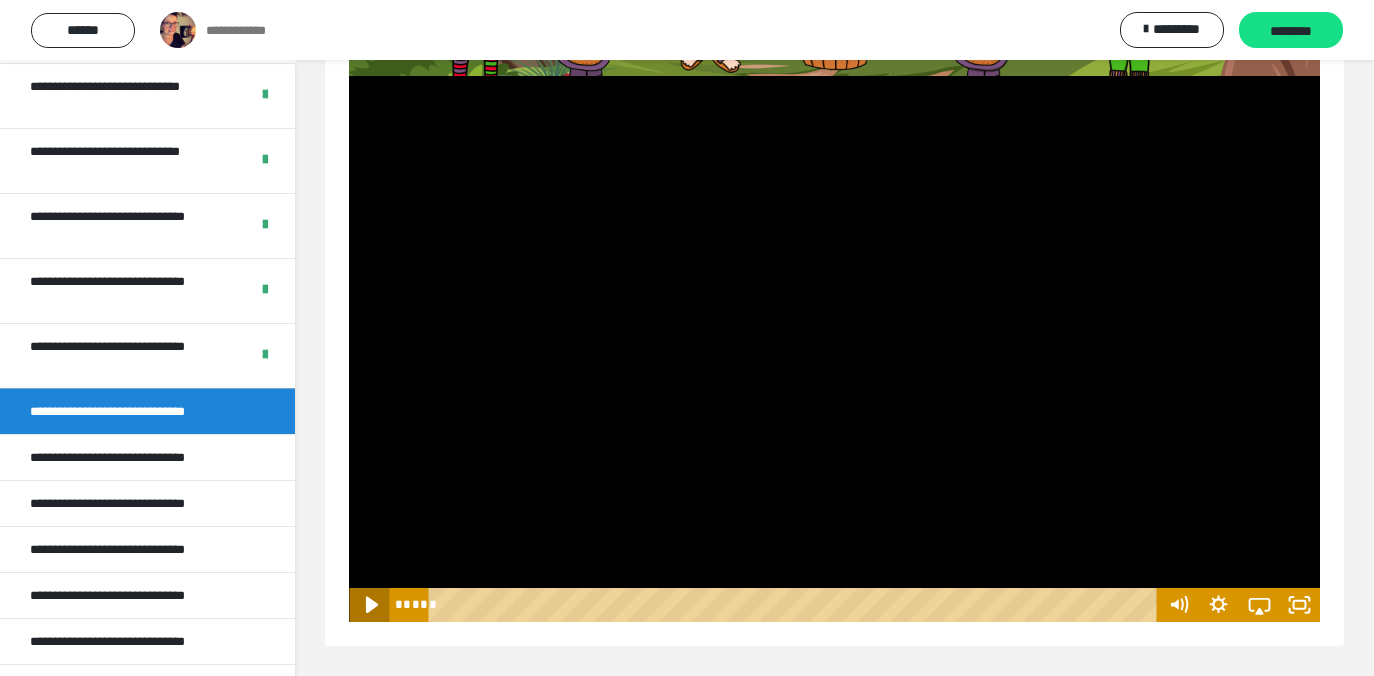 click 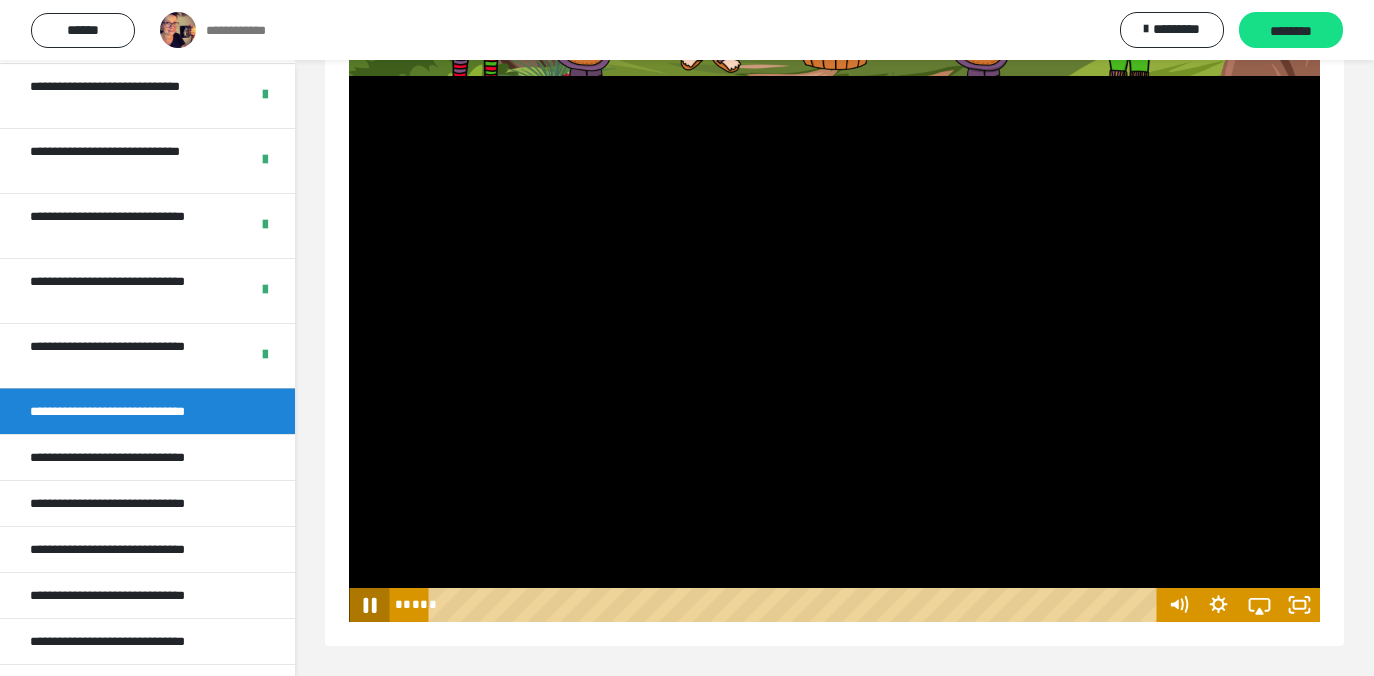 click 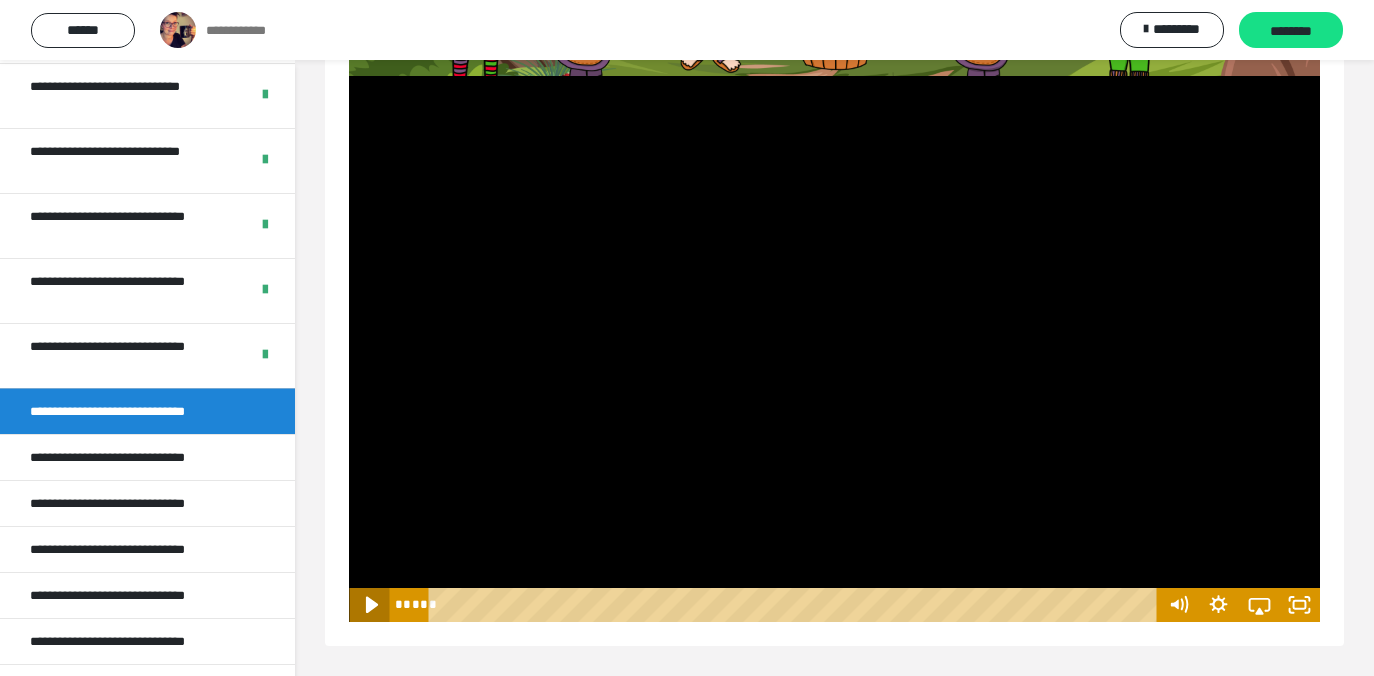 click 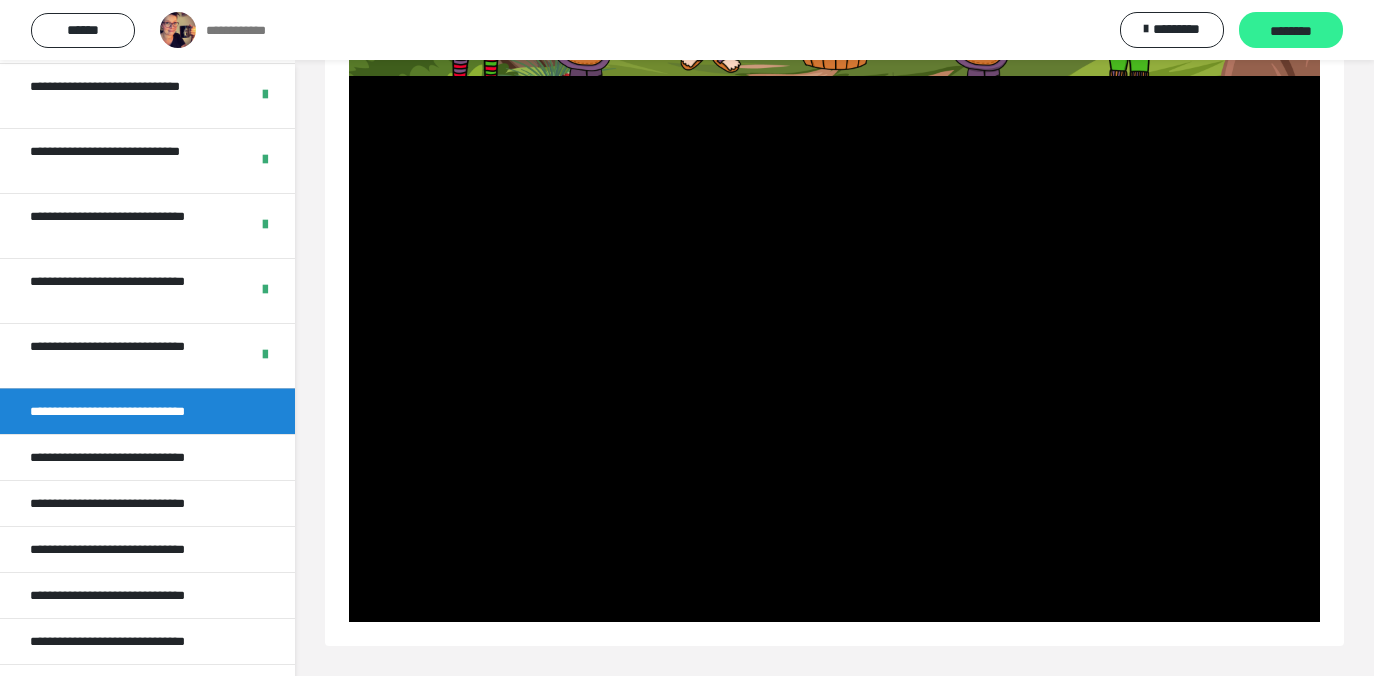 click on "********" at bounding box center [1291, 31] 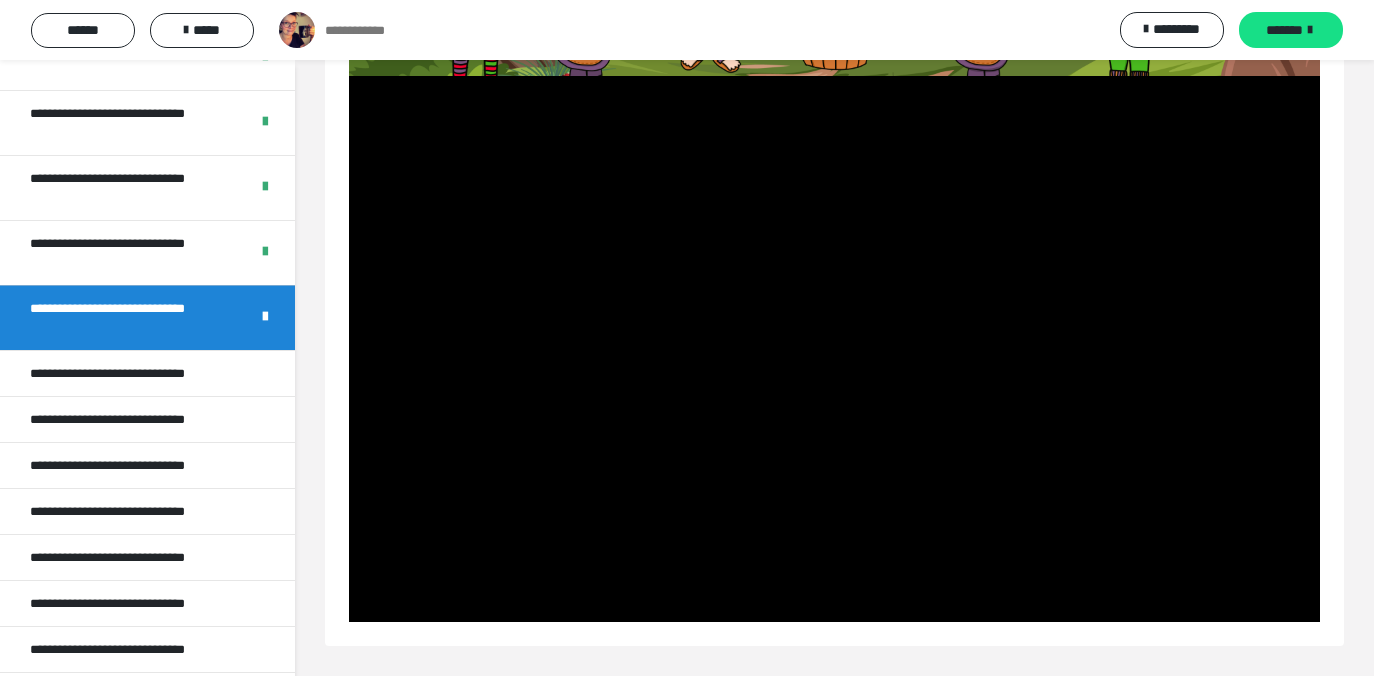 scroll, scrollTop: 874, scrollLeft: 0, axis: vertical 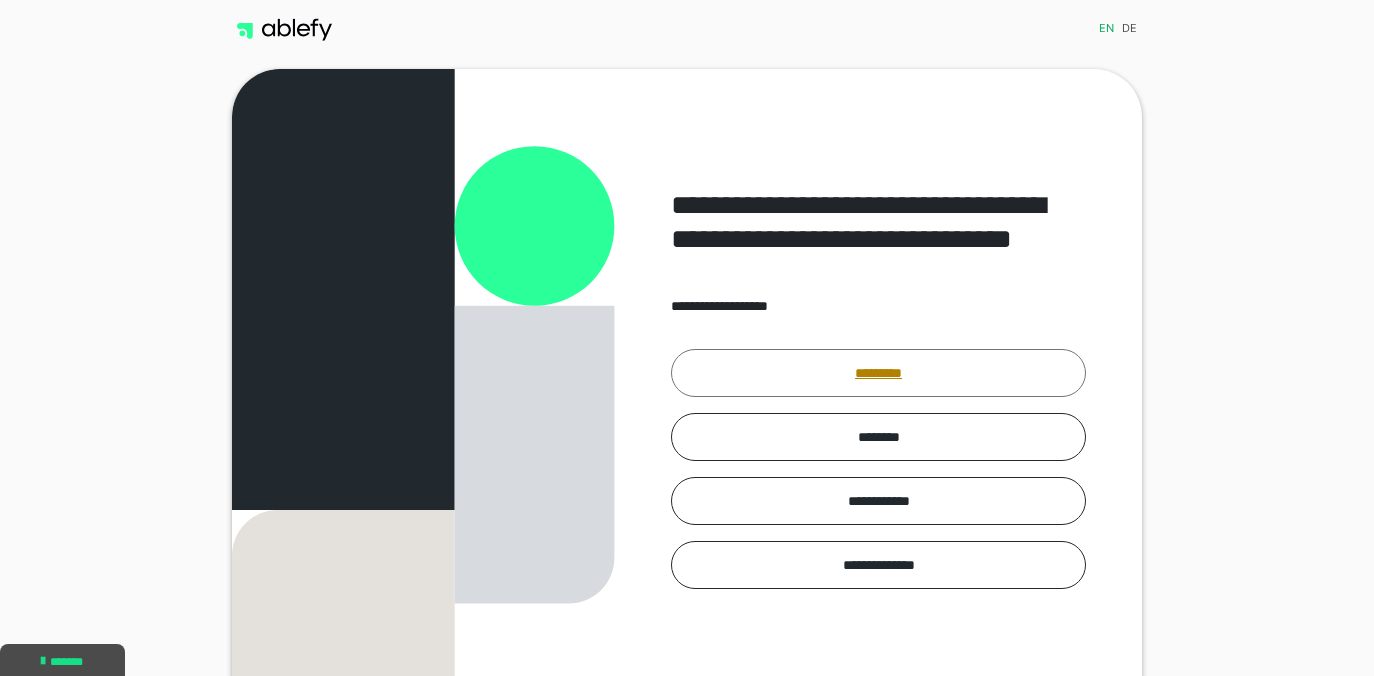 click on "*********" at bounding box center (878, 373) 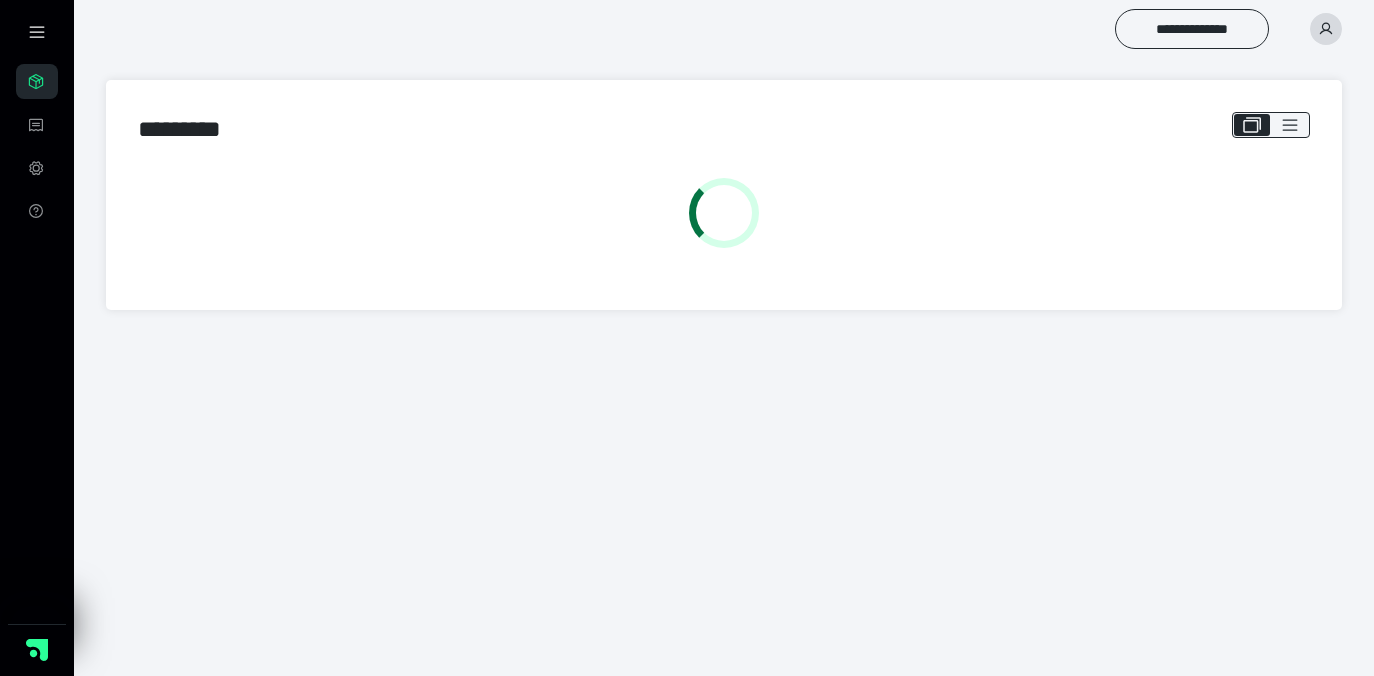 scroll, scrollTop: 0, scrollLeft: 0, axis: both 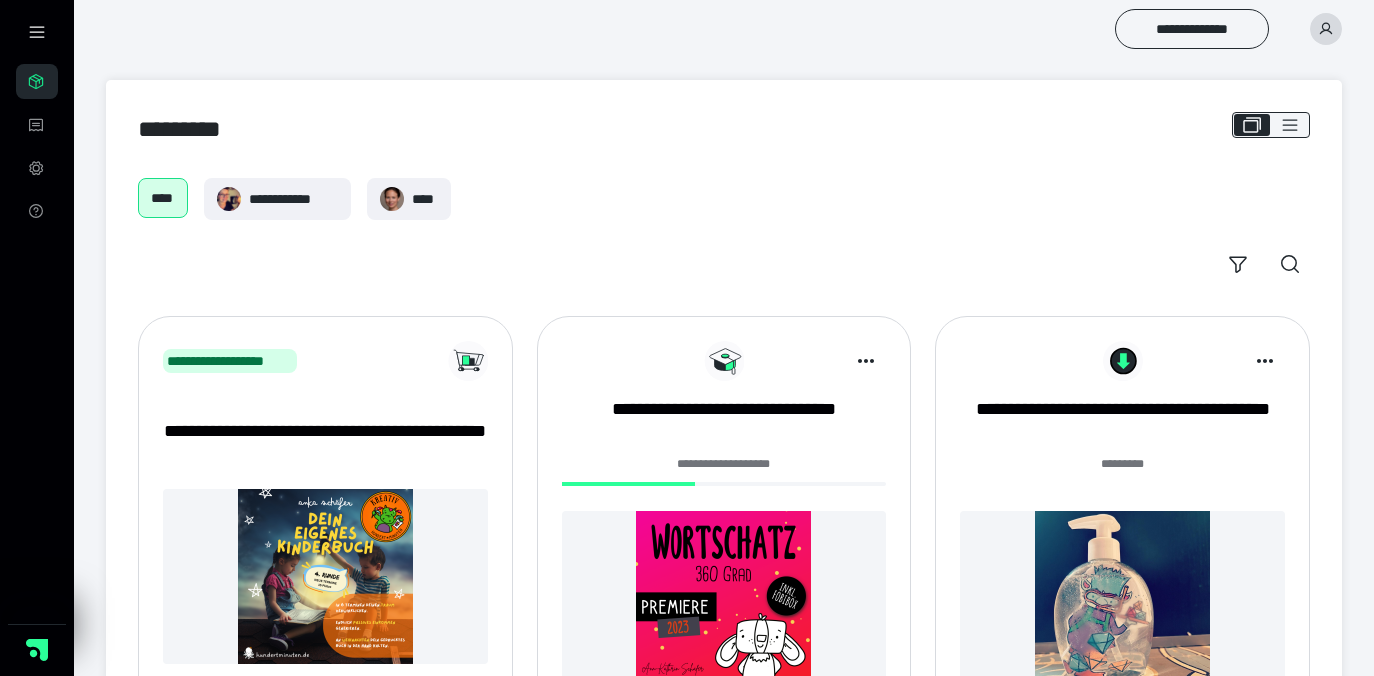 click at bounding box center (724, 598) 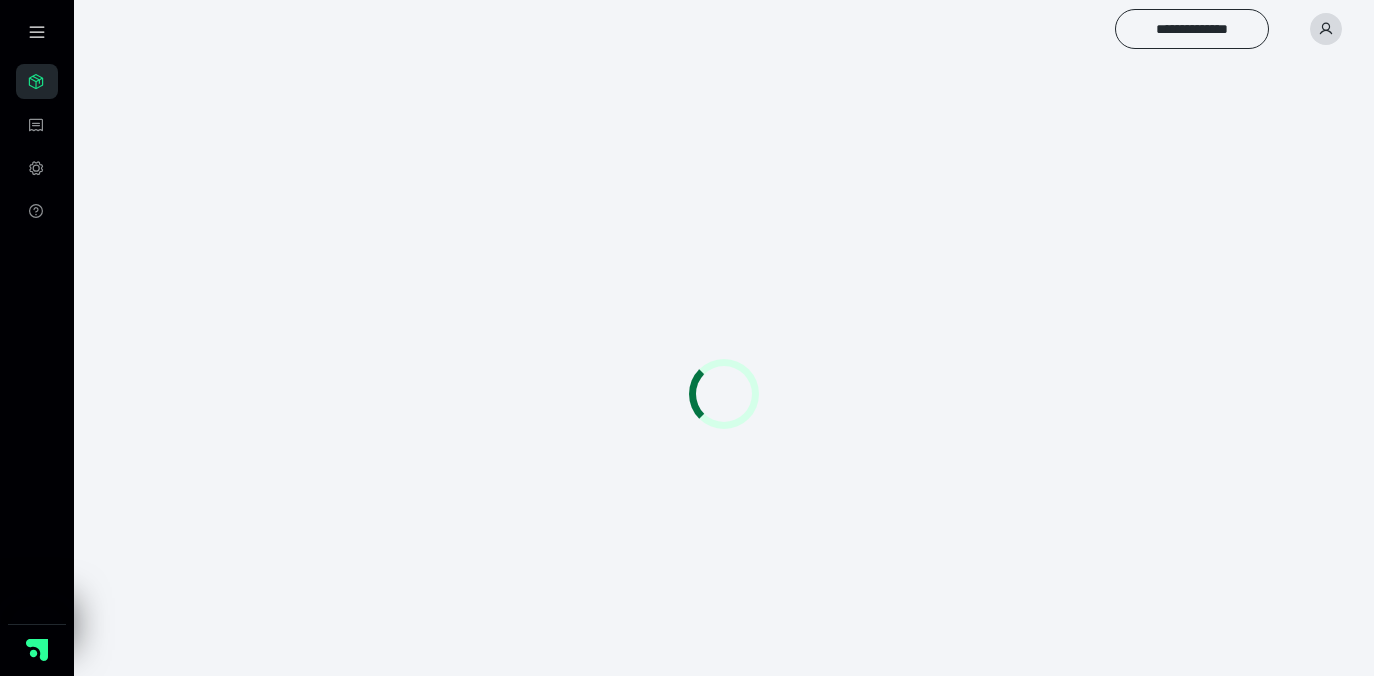 scroll, scrollTop: 0, scrollLeft: 0, axis: both 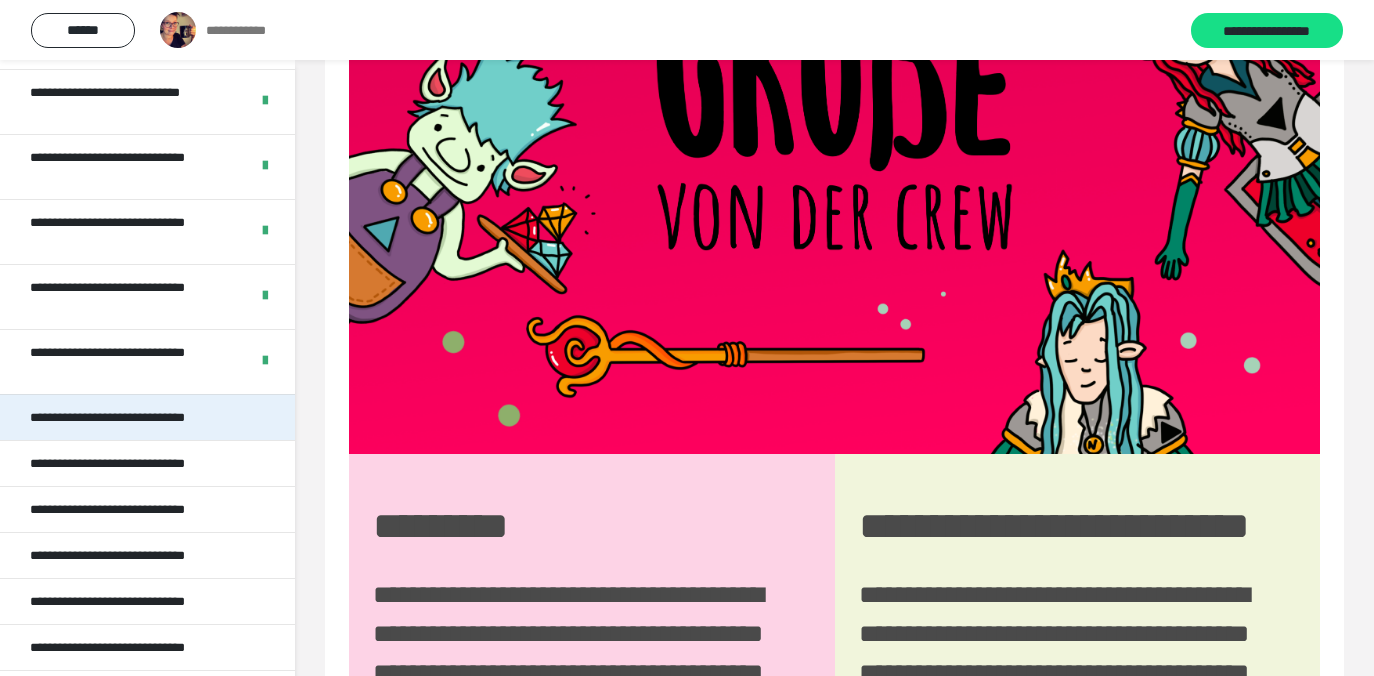 click on "**********" at bounding box center (135, 417) 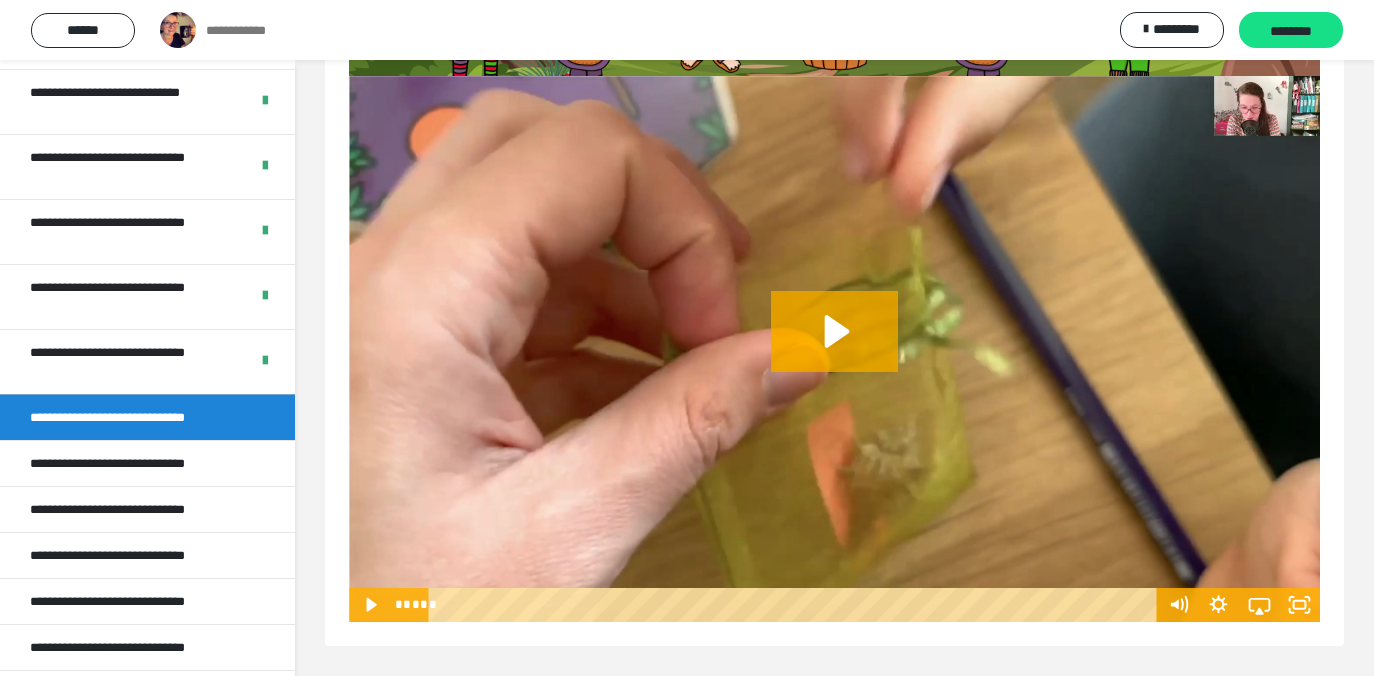 scroll, scrollTop: 389, scrollLeft: 0, axis: vertical 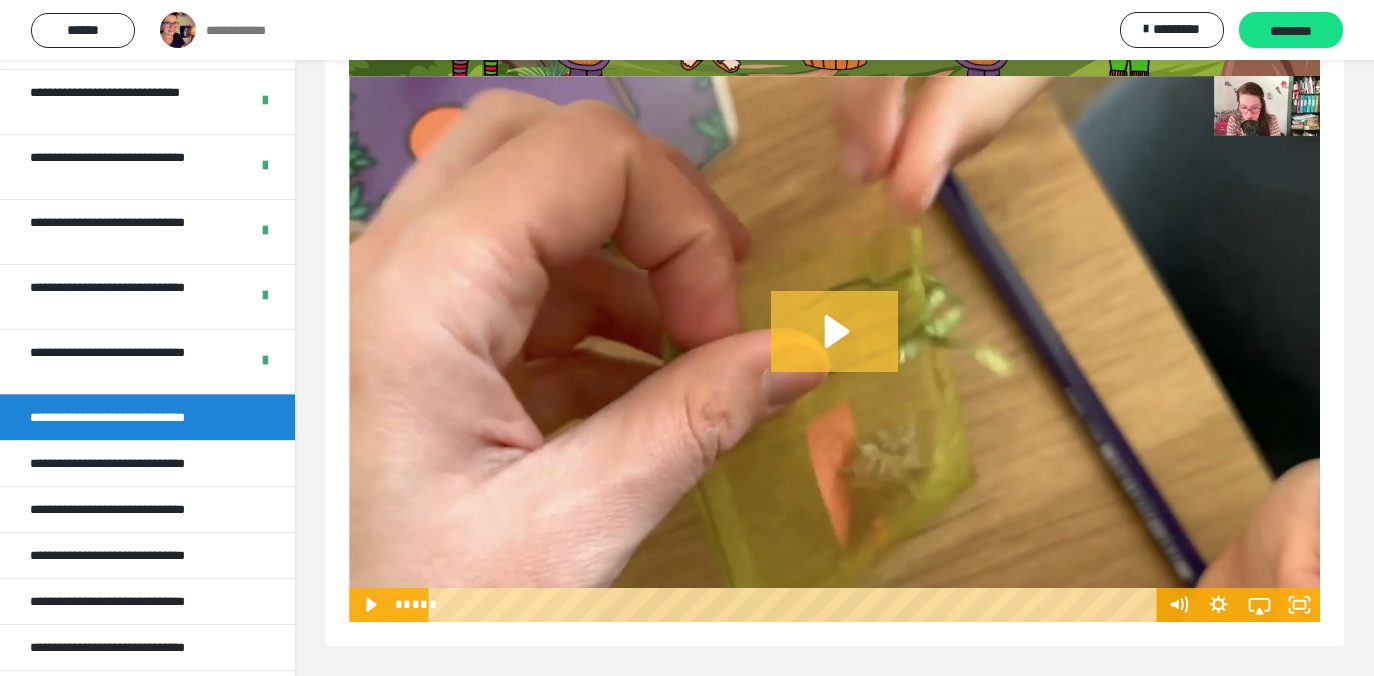 click 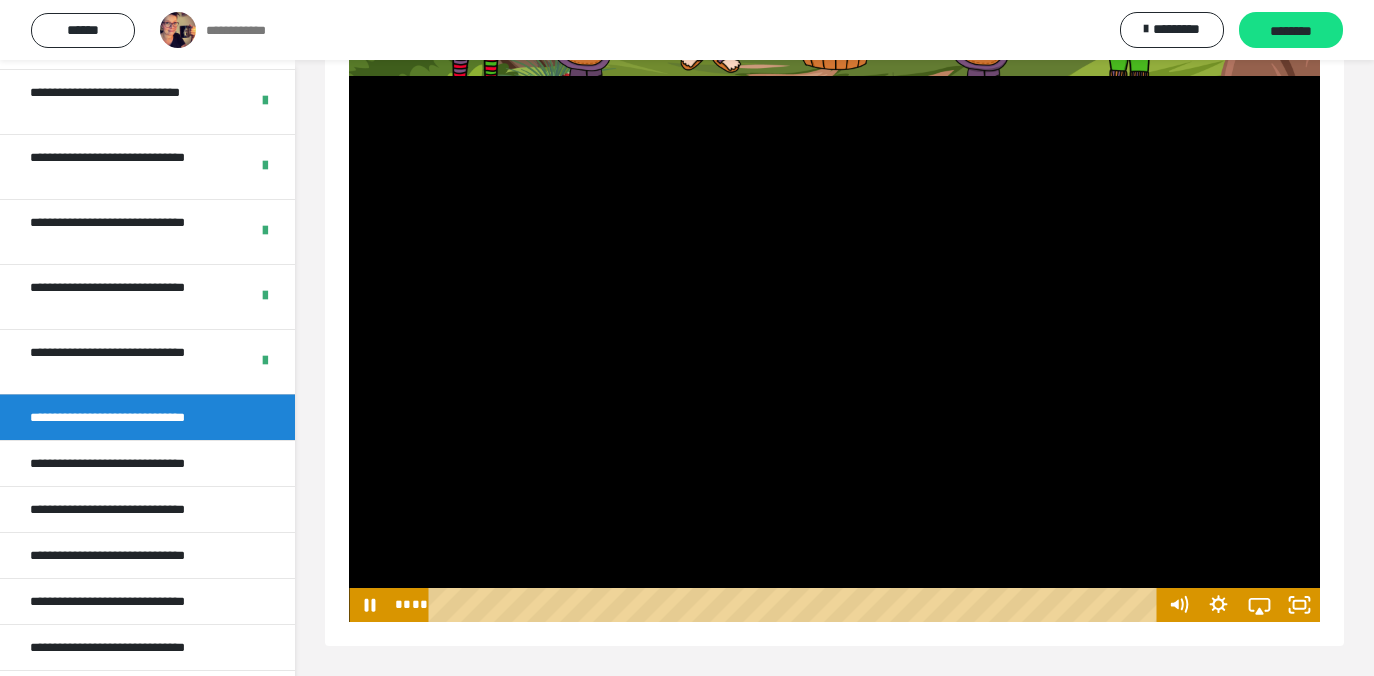 scroll, scrollTop: 389, scrollLeft: 0, axis: vertical 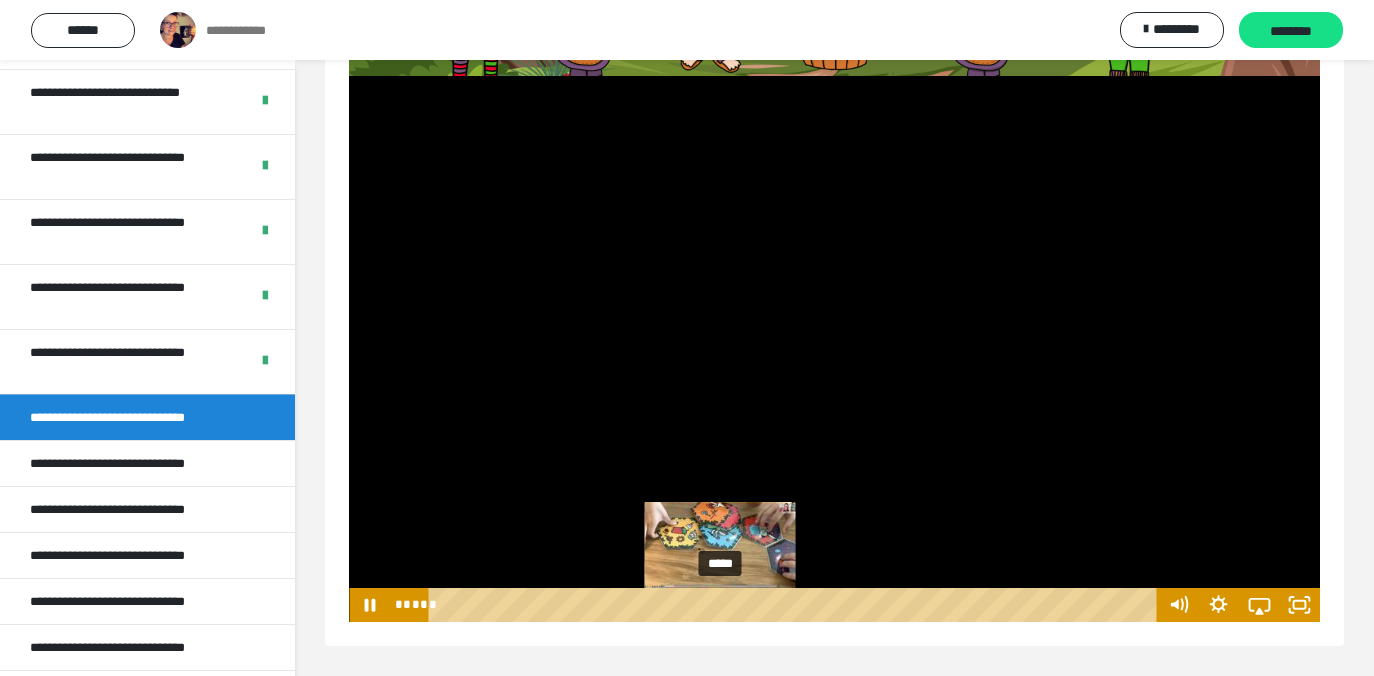 click on "*****" at bounding box center (795, 605) 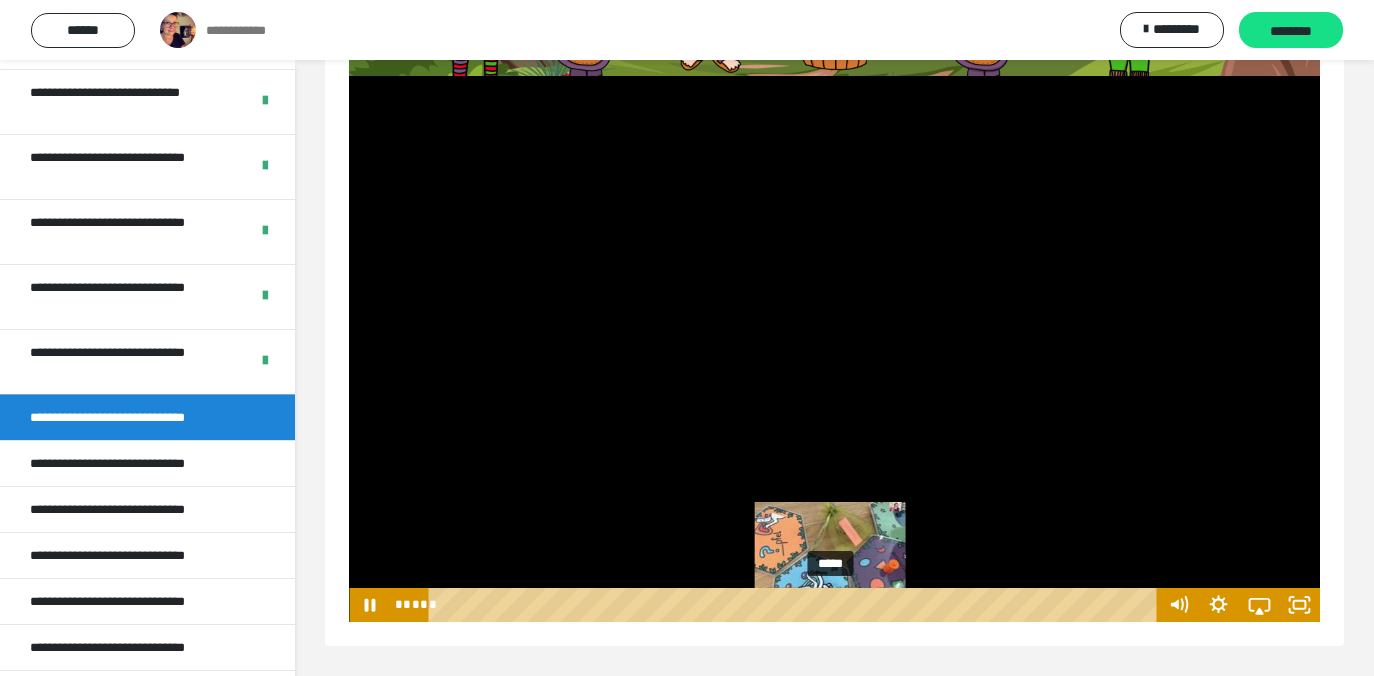 drag, startPoint x: 726, startPoint y: 606, endPoint x: 837, endPoint y: 605, distance: 111.0045 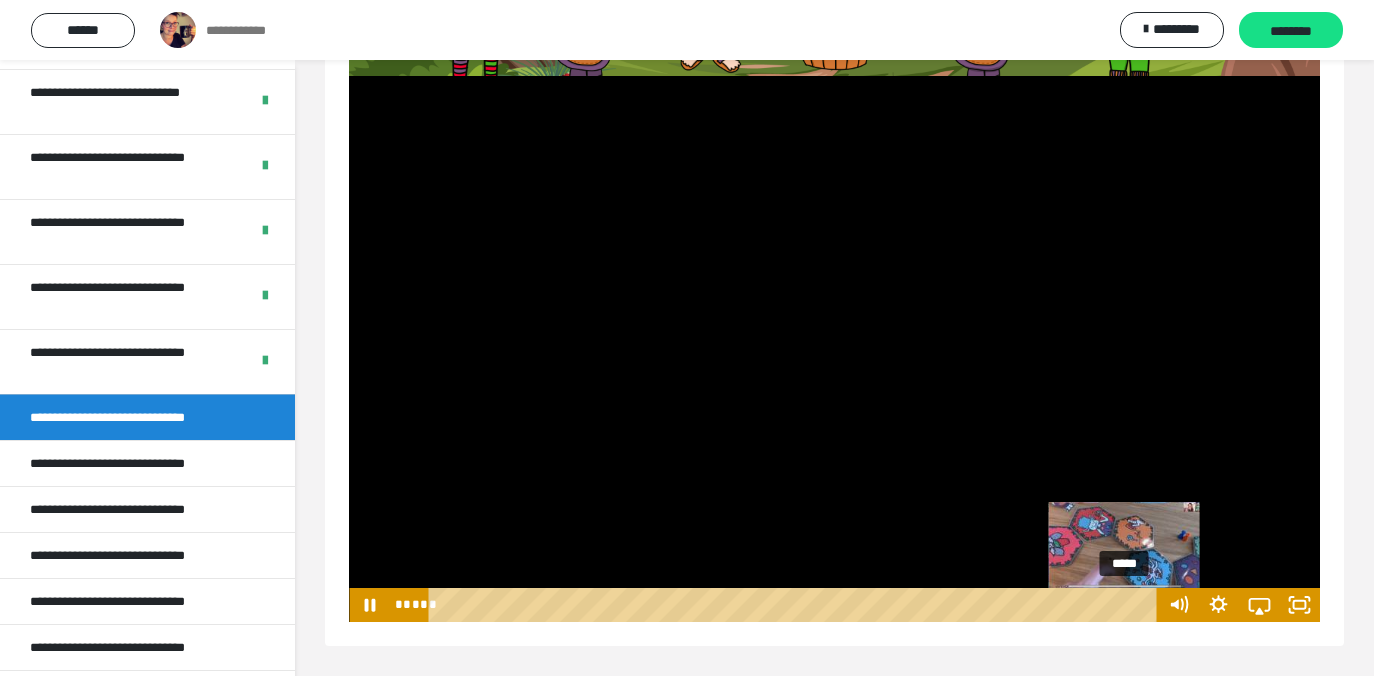 drag, startPoint x: 837, startPoint y: 604, endPoint x: 1126, endPoint y: 602, distance: 289.00693 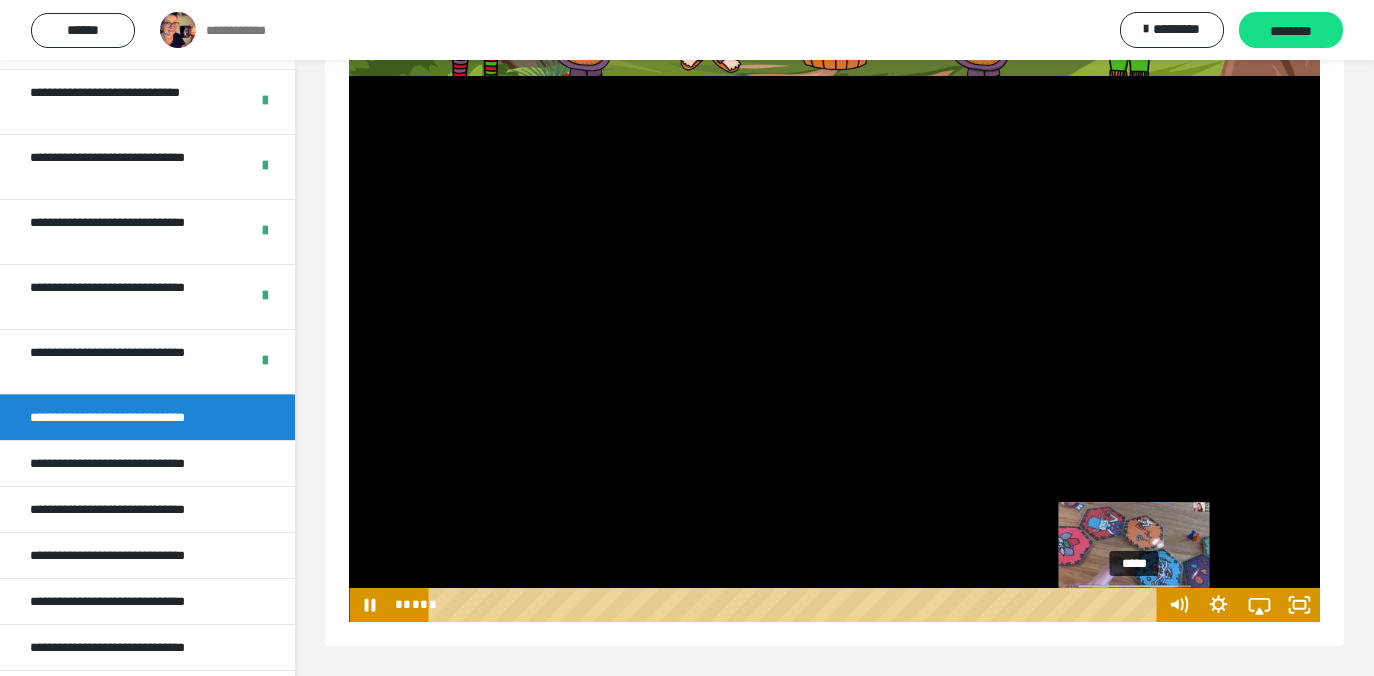 click at bounding box center (1134, 604) 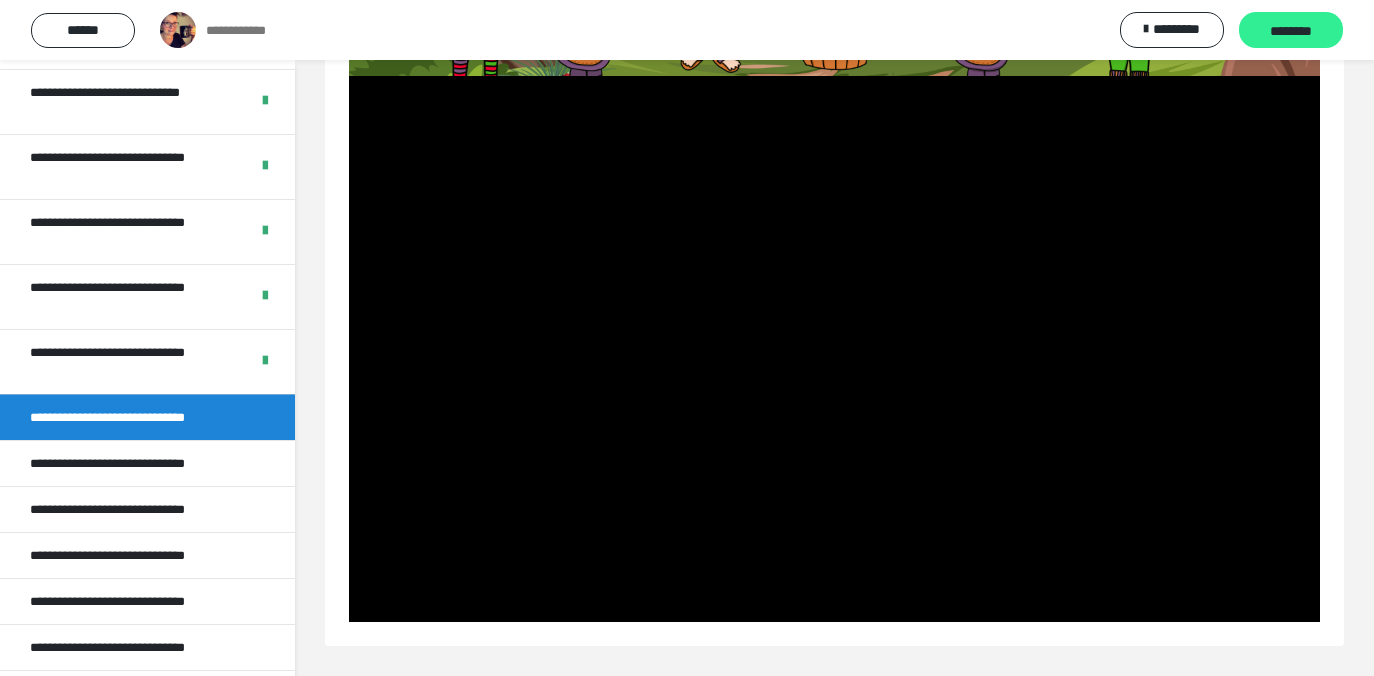 click on "********" at bounding box center [1291, 31] 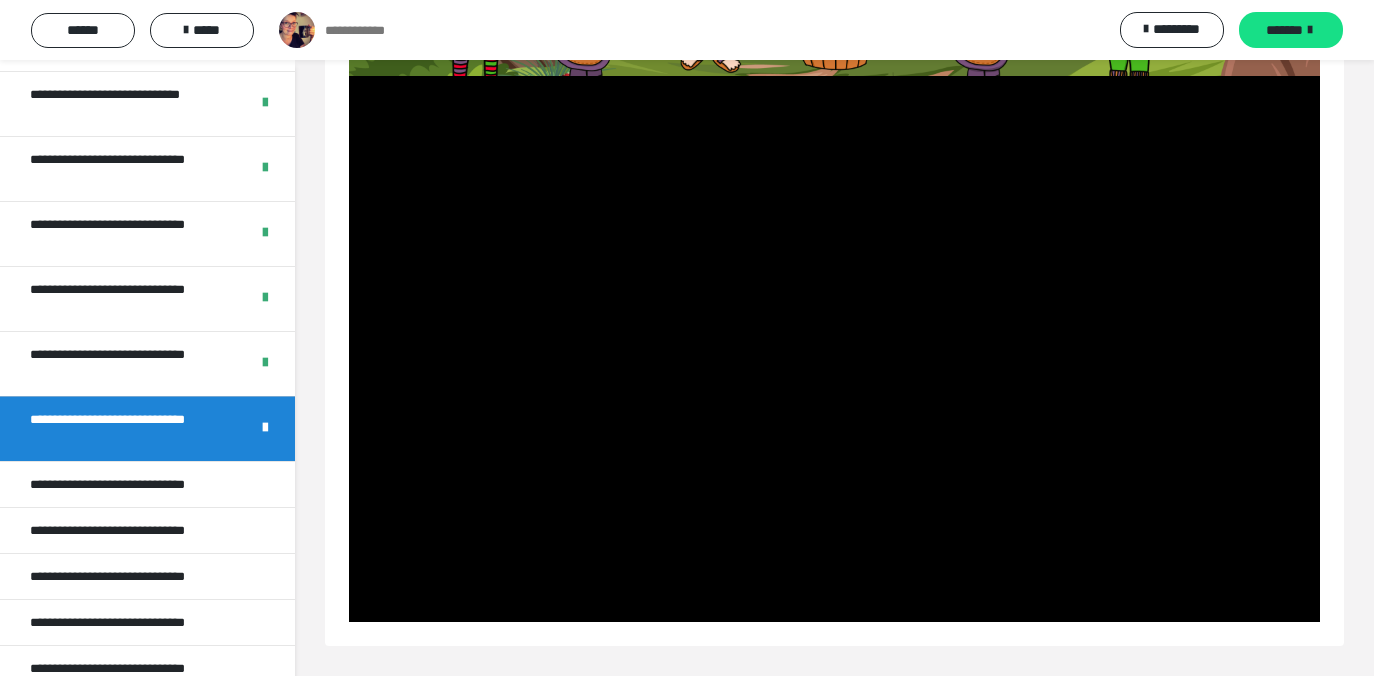 scroll, scrollTop: 822, scrollLeft: 0, axis: vertical 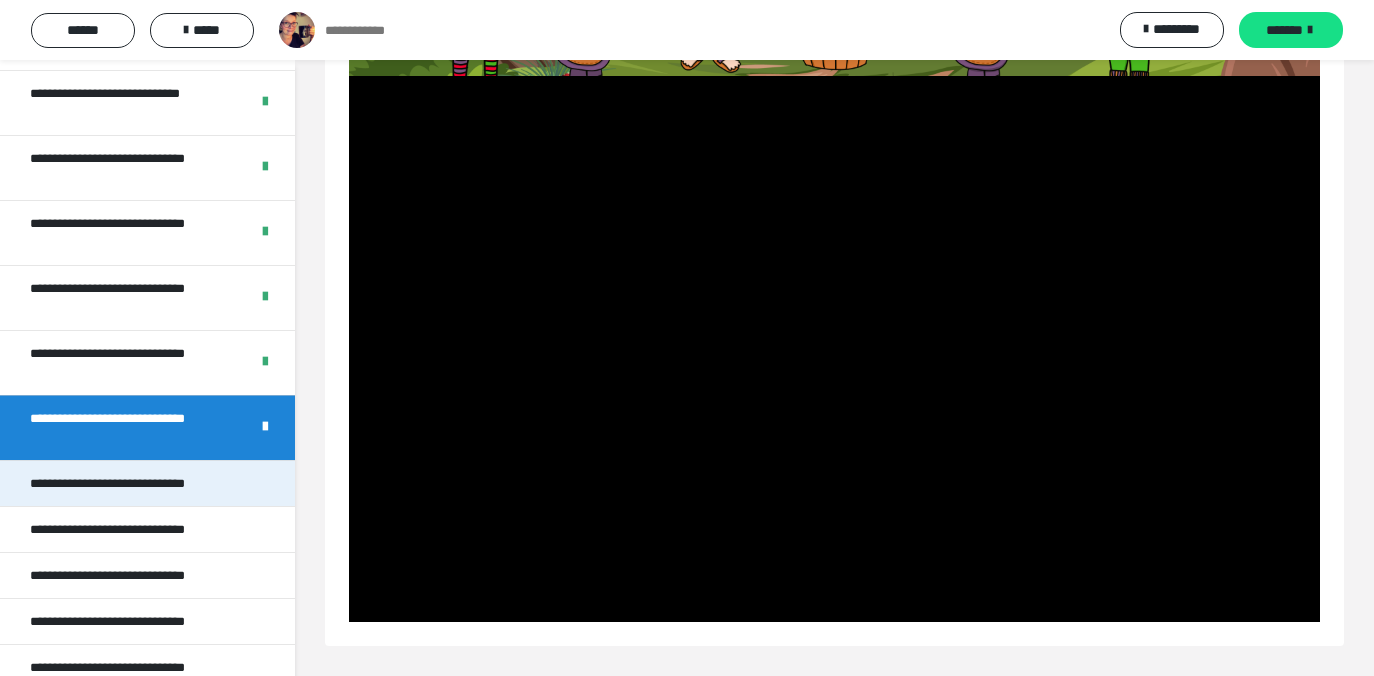 click on "**********" at bounding box center [135, 483] 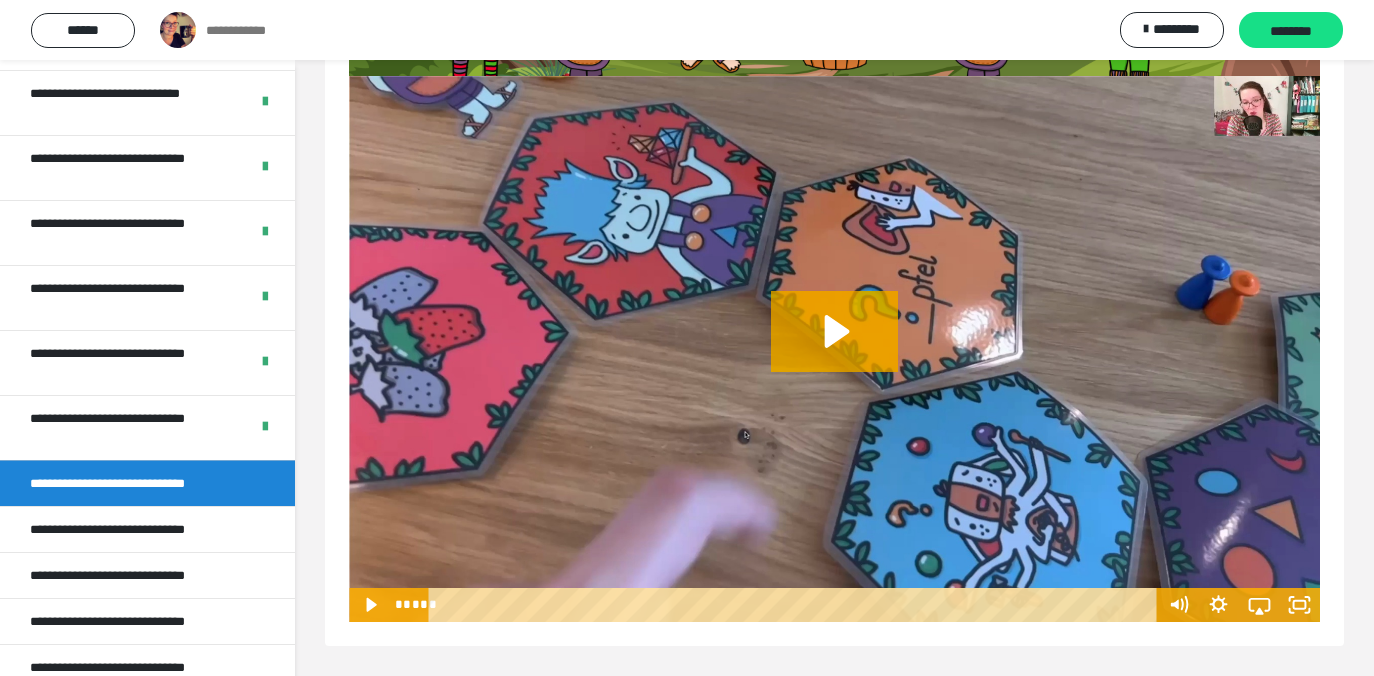 scroll, scrollTop: 389, scrollLeft: 0, axis: vertical 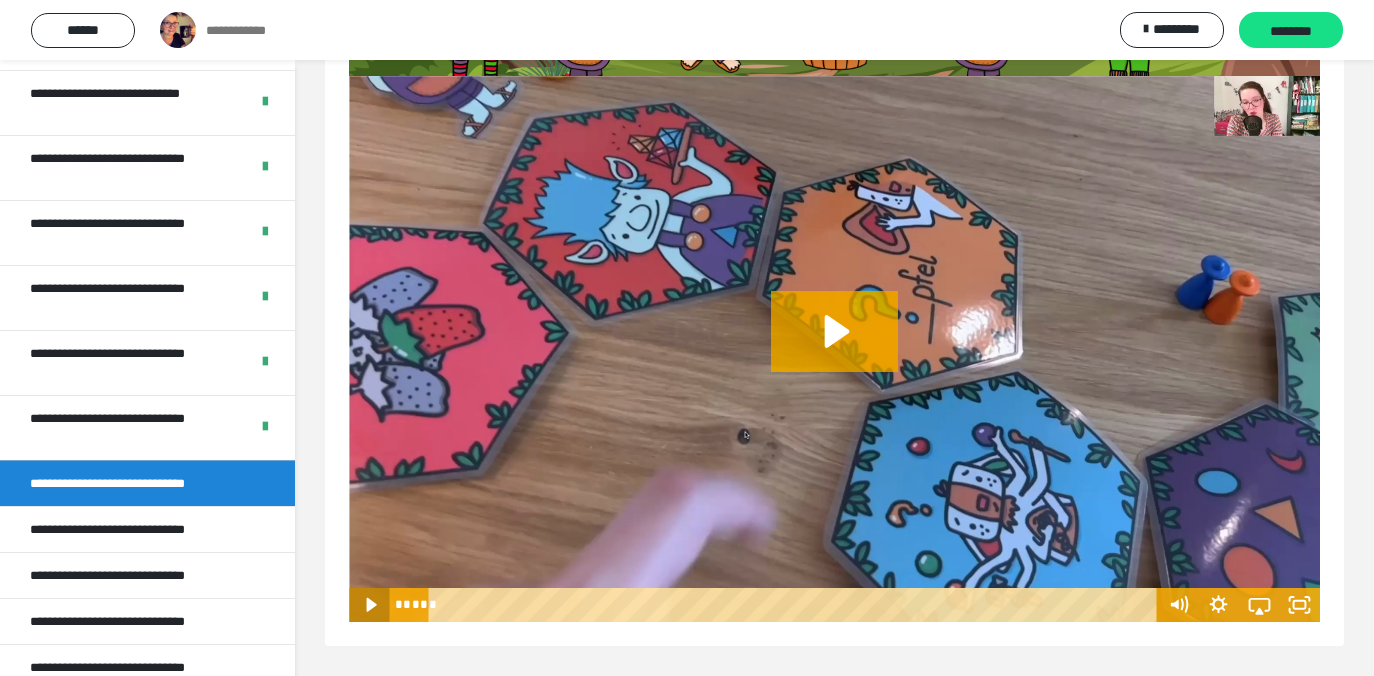 click 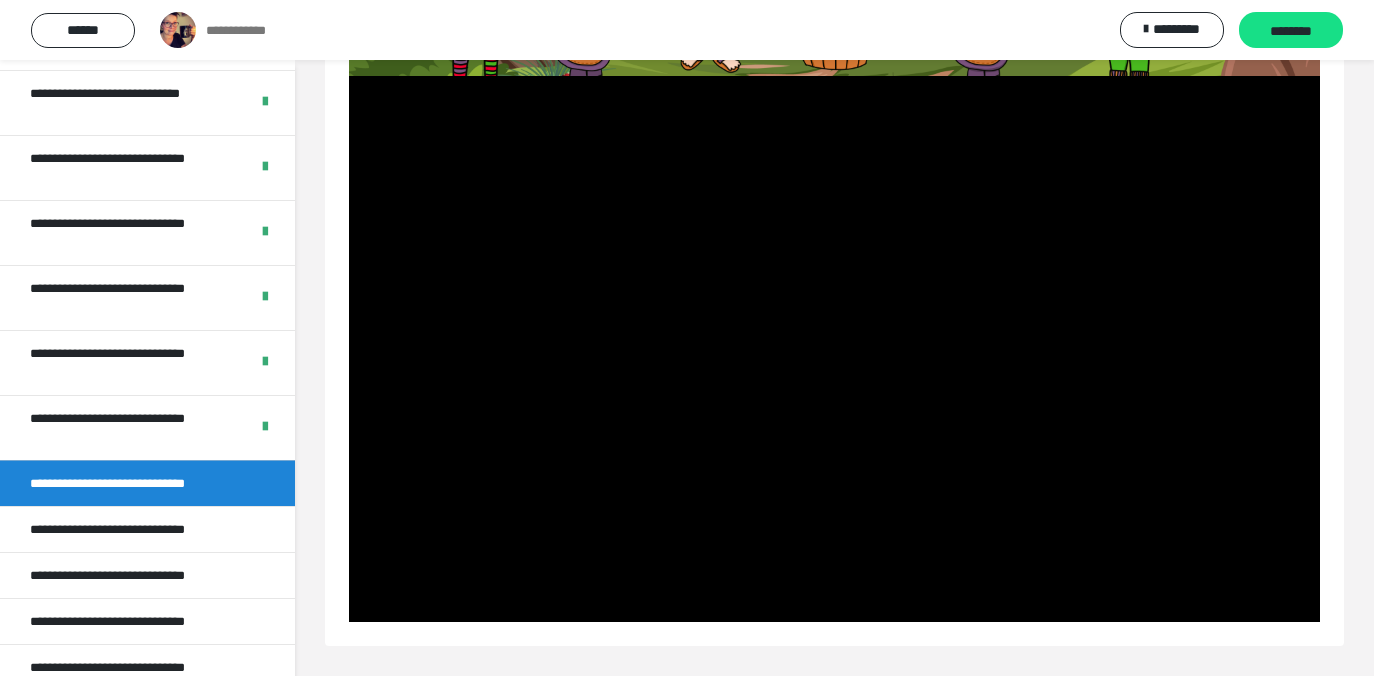 click at bounding box center [834, 349] 